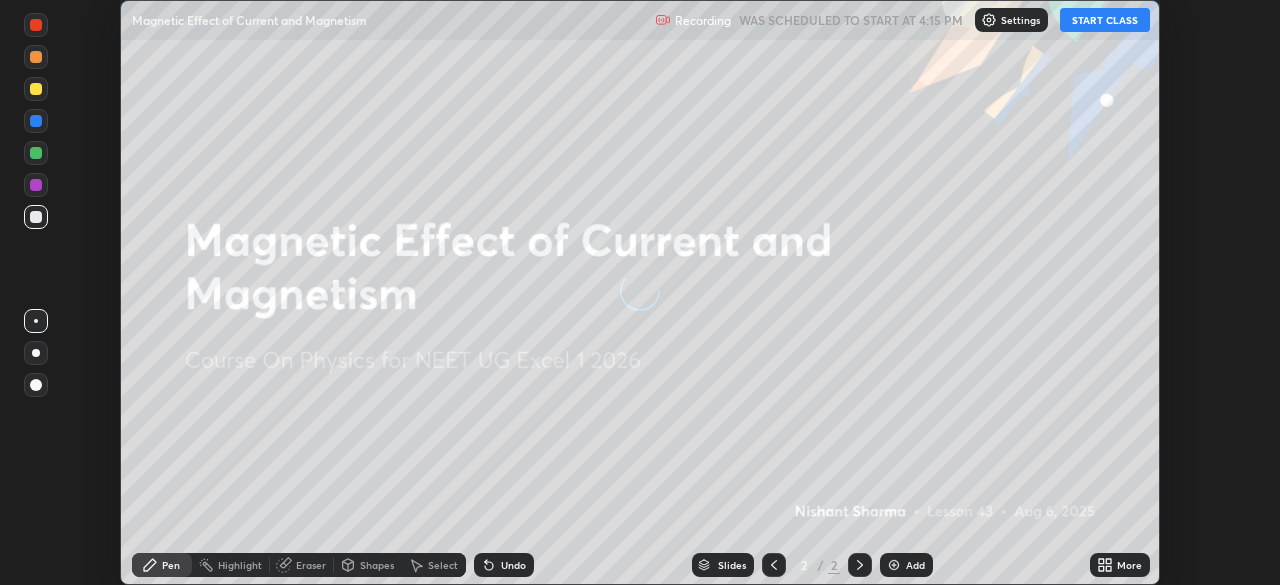 scroll, scrollTop: 0, scrollLeft: 0, axis: both 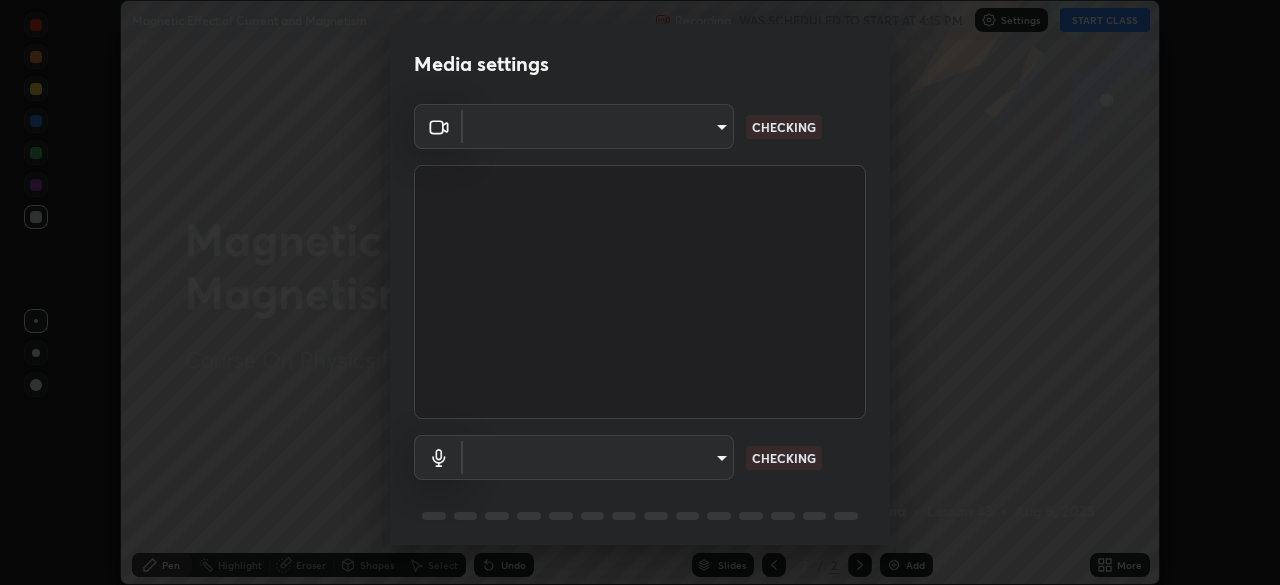 type on "c9a1120e25c89c36e8d8570cf0cb17c85750bfc17b2a205ec9a15008c0c7a0b4" 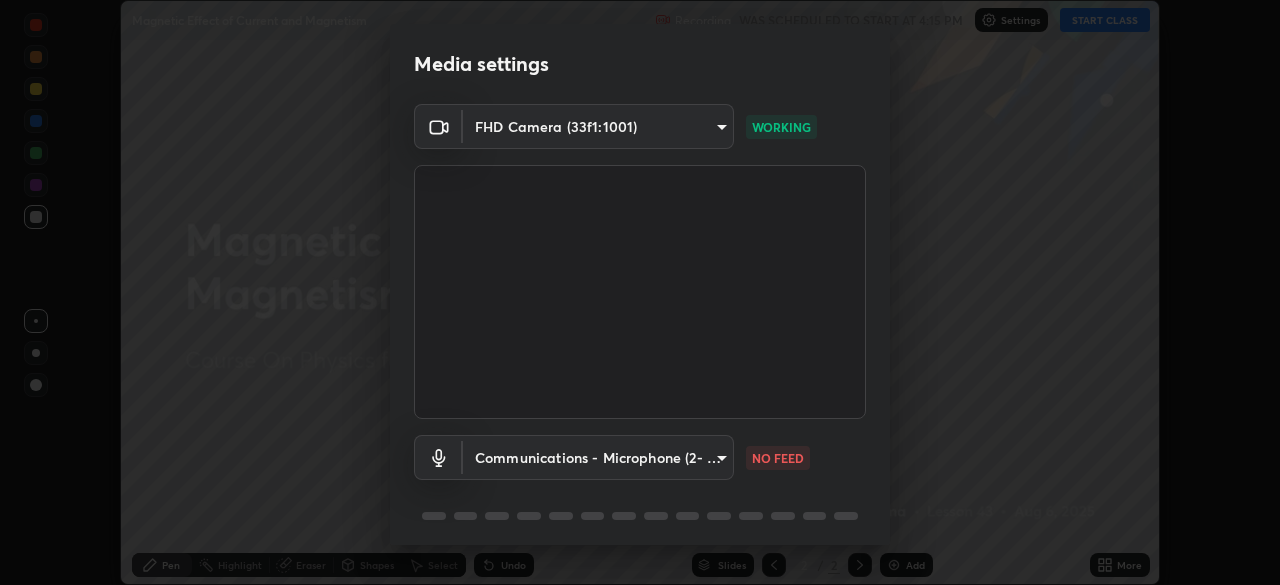 scroll, scrollTop: 71, scrollLeft: 0, axis: vertical 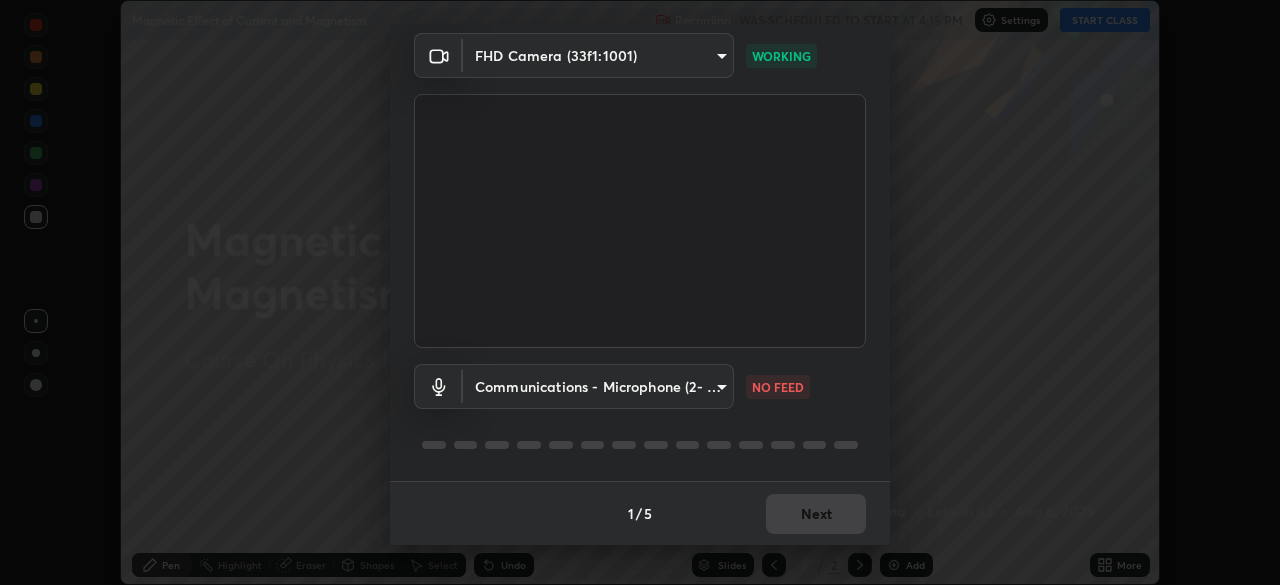 click on "Erase all Magnetic Effect of Current and Magnetism Recording WAS SCHEDULED TO START AT  4:15 PM Settings START CLASS Setting up your live class Magnetic Effect of Current and Magnetism • L43 of Course On Physics for NEET UG Excel 1 2026 [FIRST] [LAST] Pen Highlight Eraser Shapes Select Undo Slides 2 / 2 Add More No doubts shared Encourage your learners to ask a doubt for better clarity Report an issue Reason for reporting Buffering Chat not working Audio - Video sync issue Educator video quality low ​ Attach an image Report Media settings FHD Camera (33f1:1001) c9a1120e25c89c36e8d8570cf0cb17c85750bfc17b2a205ec9a15008c0c7a0b4 WORKING Communications - Microphone (2- USB Audio Device) communications NO FEED 1 / 5 Next" at bounding box center [640, 292] 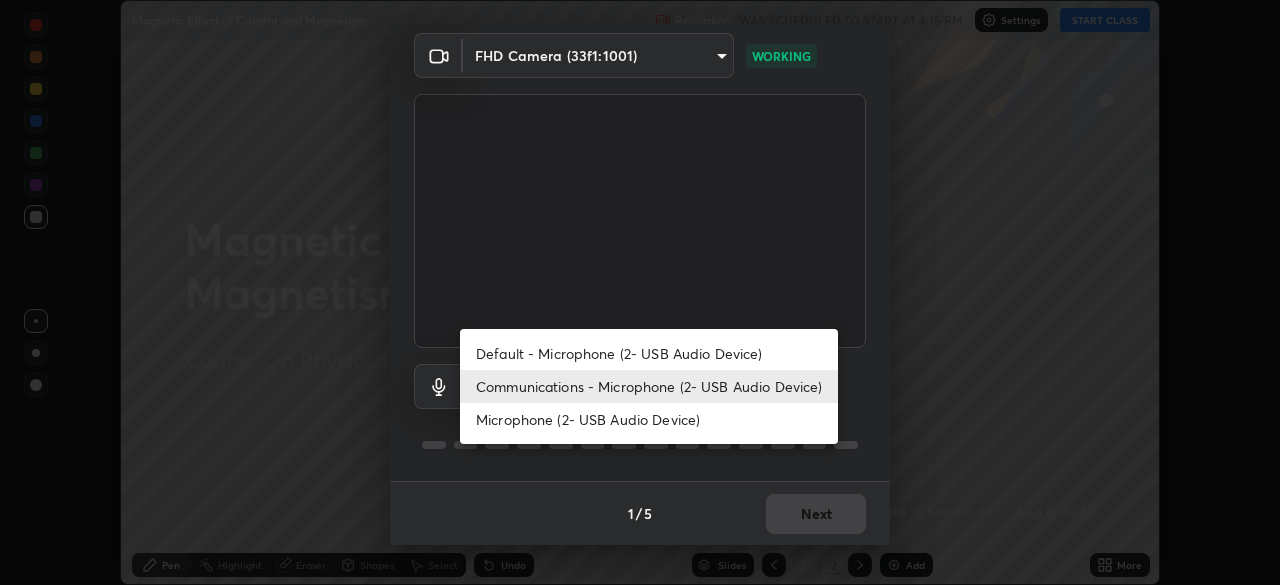 click on "Default - Microphone (2- USB Audio Device)" at bounding box center (649, 353) 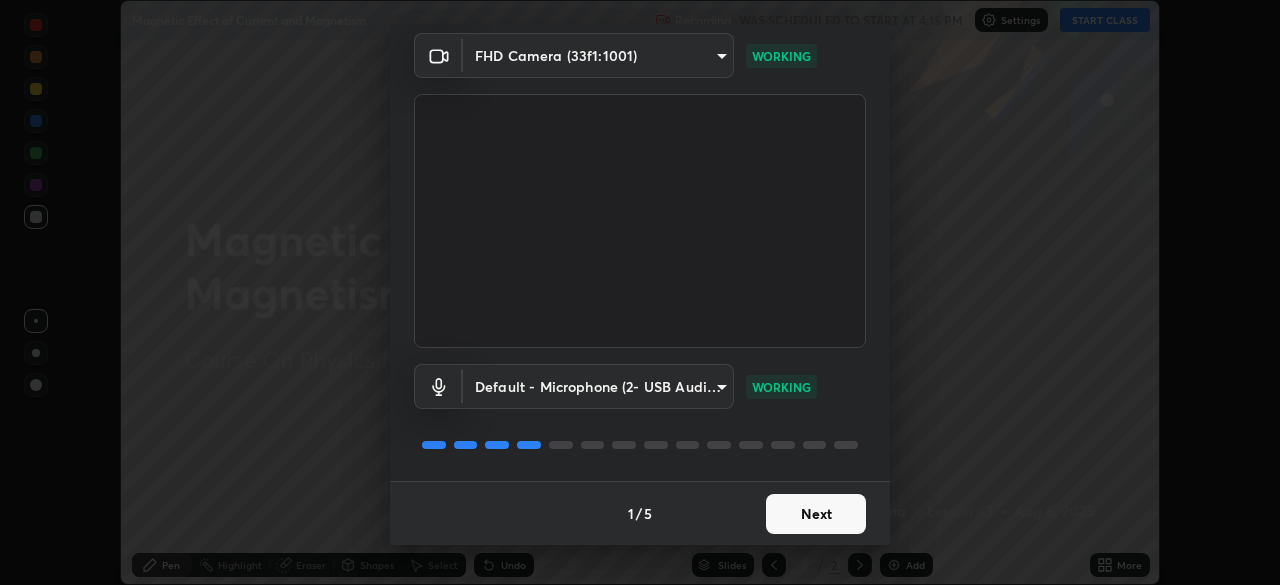 click on "Next" at bounding box center [816, 514] 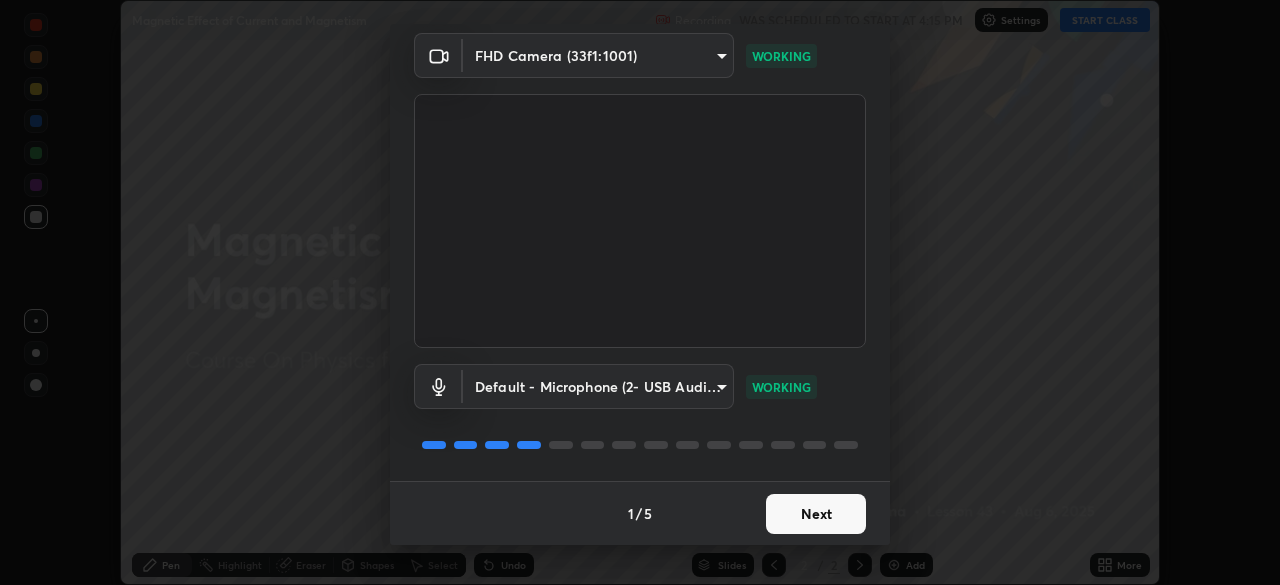 scroll, scrollTop: 0, scrollLeft: 0, axis: both 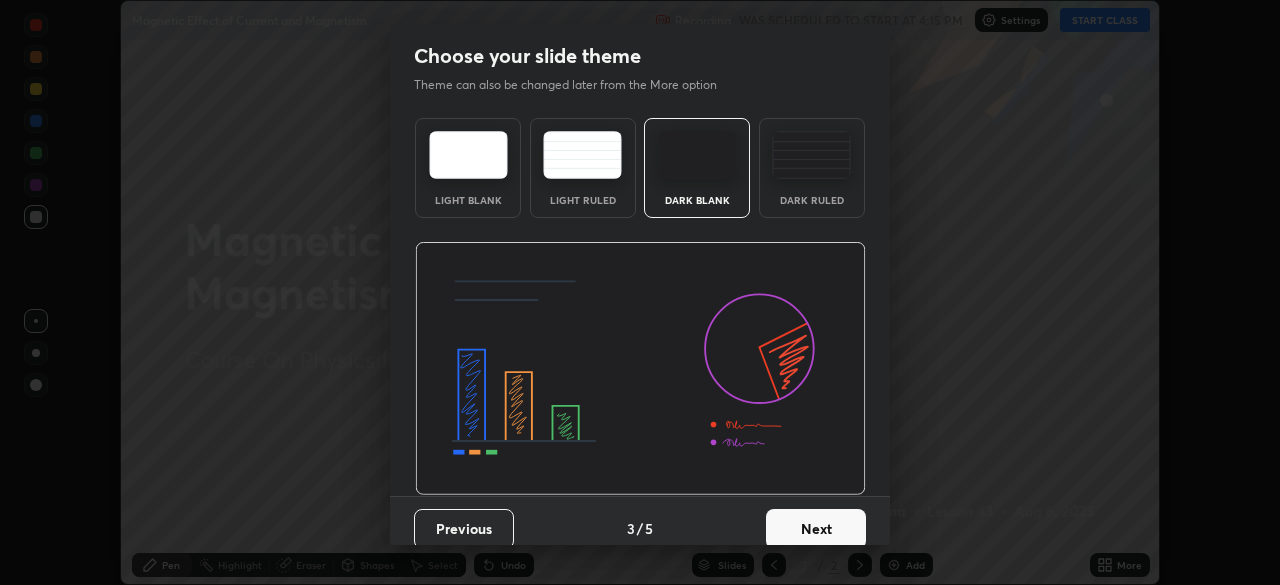 click on "Next" at bounding box center [816, 529] 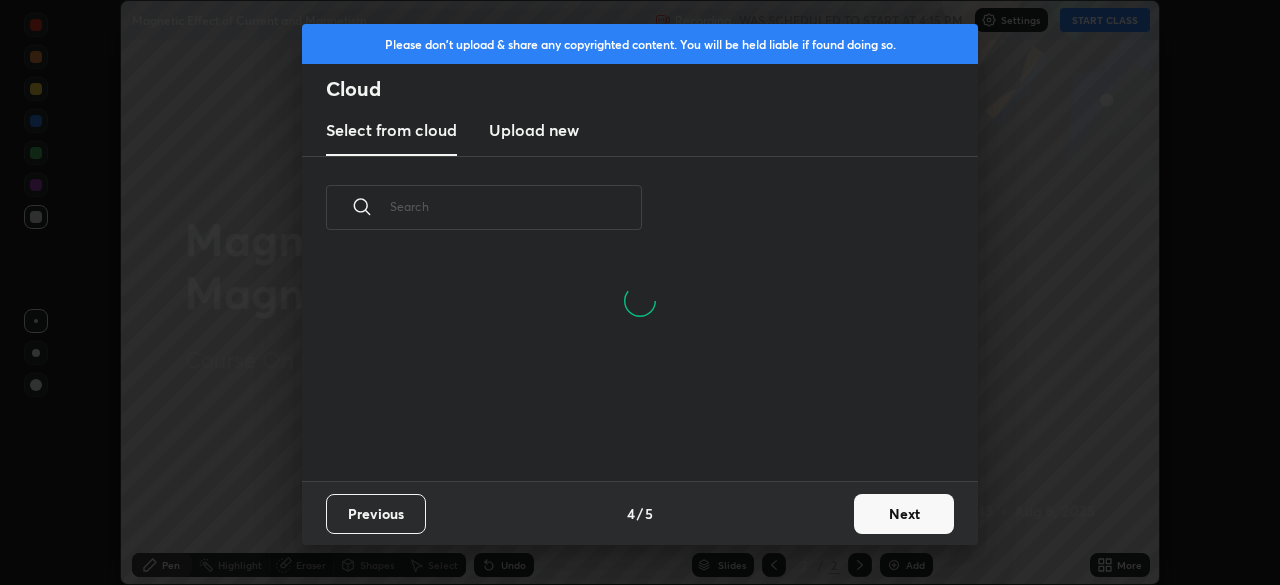 click on "Next" at bounding box center (904, 514) 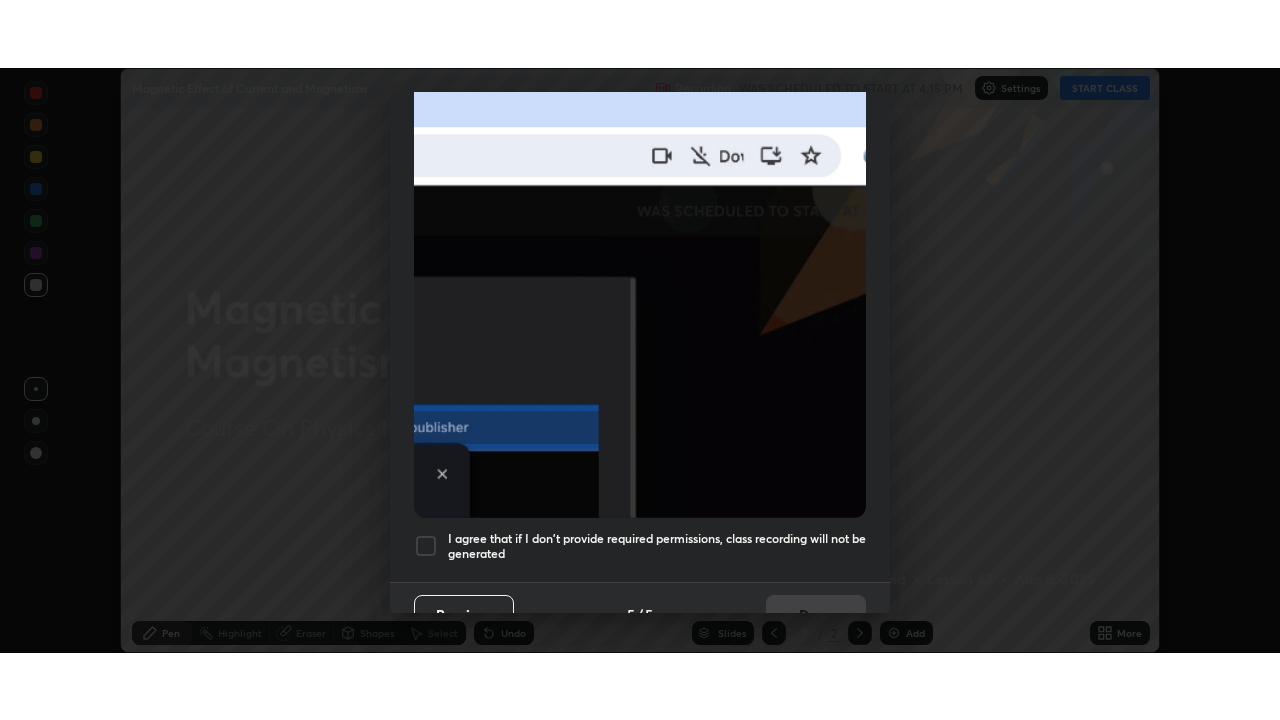scroll, scrollTop: 479, scrollLeft: 0, axis: vertical 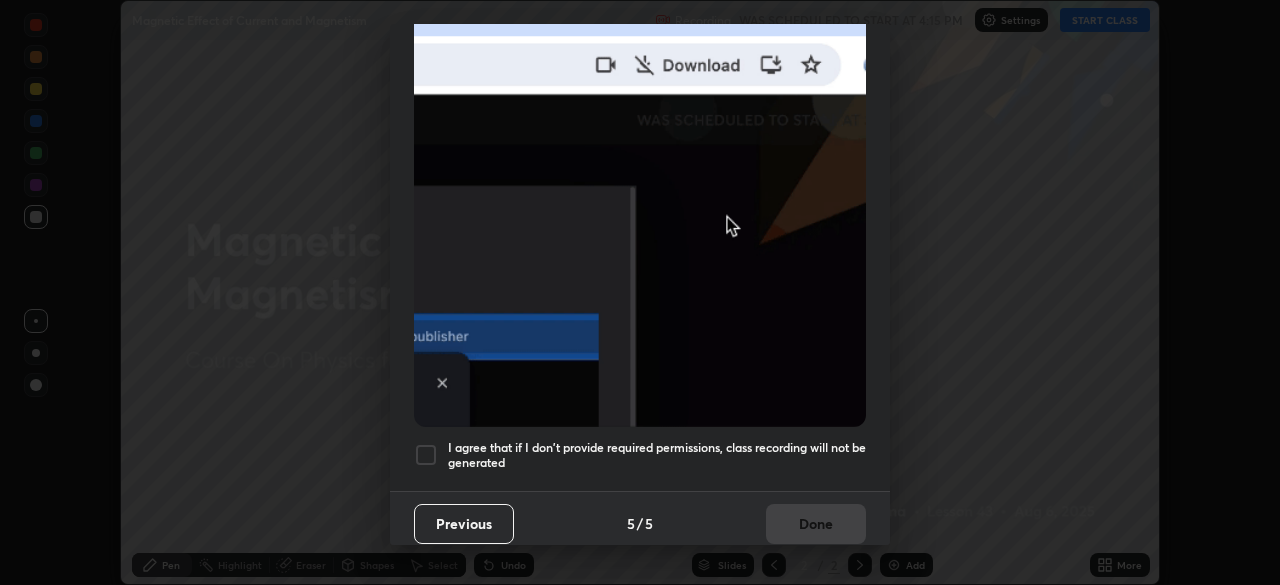 click at bounding box center (426, 455) 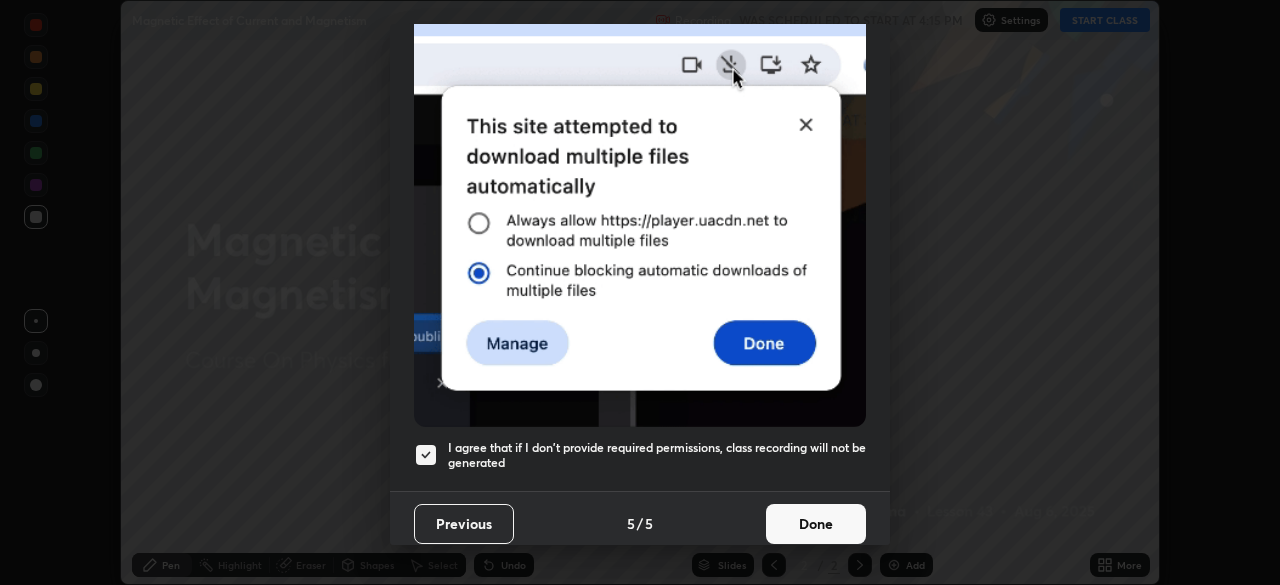 click on "Done" at bounding box center [816, 524] 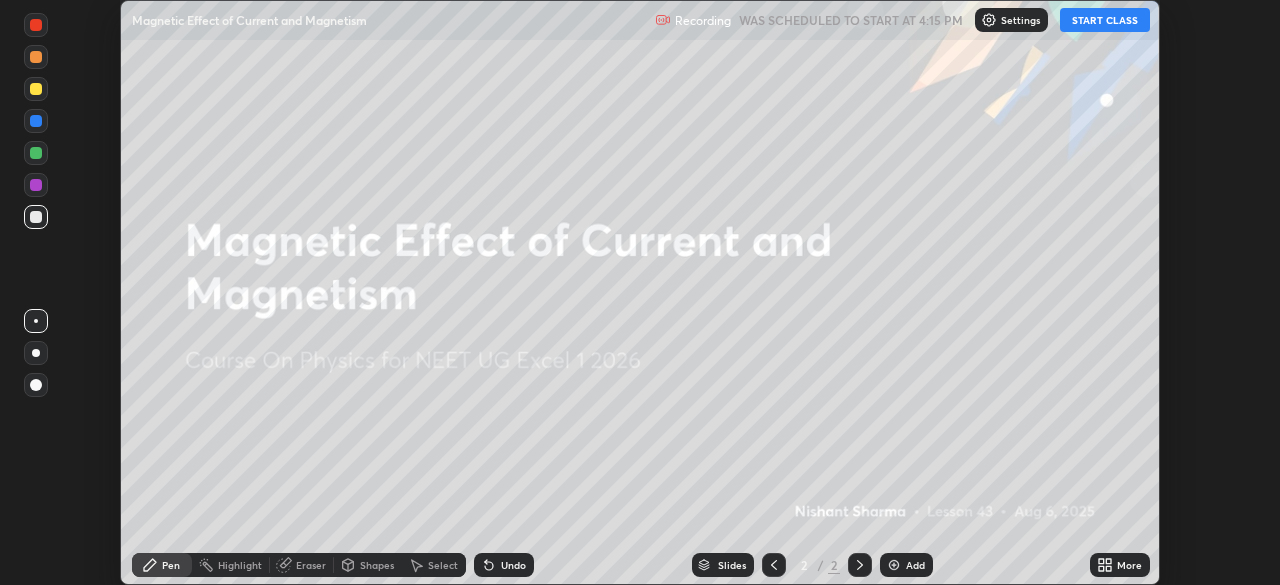 click on "START CLASS" at bounding box center [1105, 20] 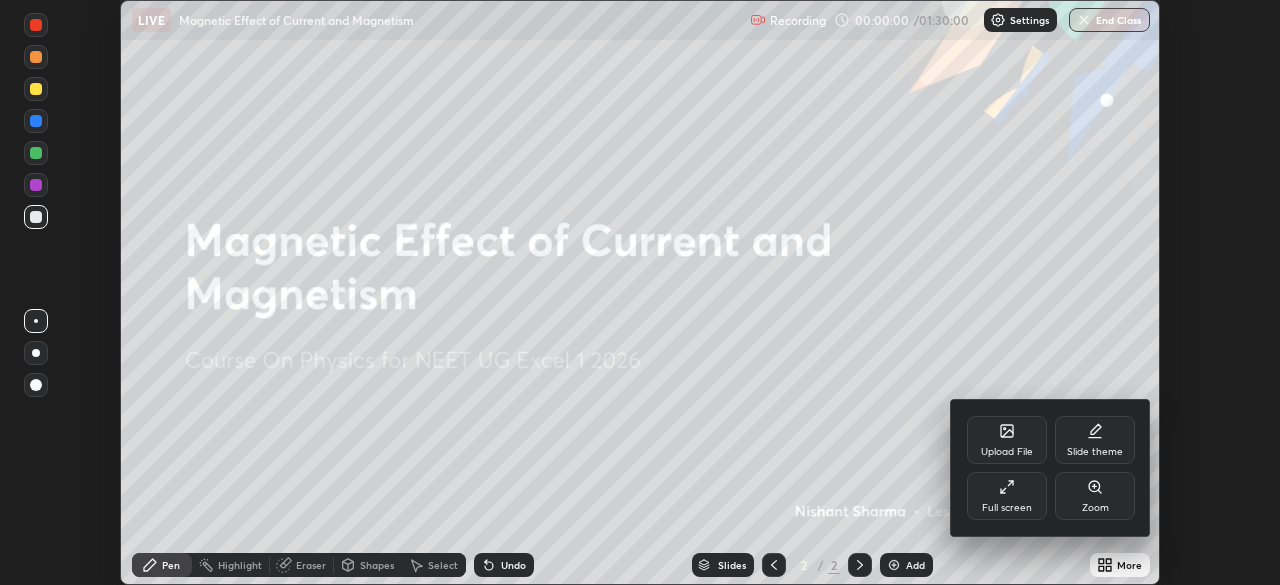 click on "Full screen" at bounding box center [1007, 496] 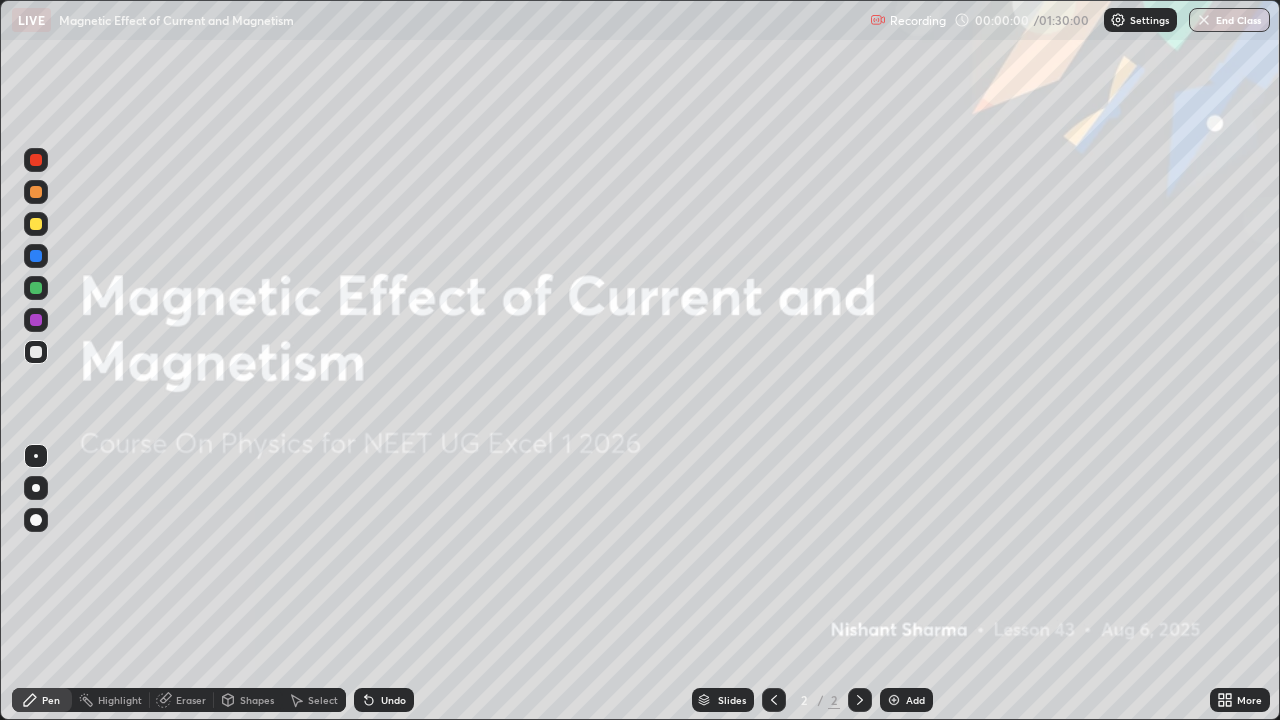scroll, scrollTop: 99280, scrollLeft: 98720, axis: both 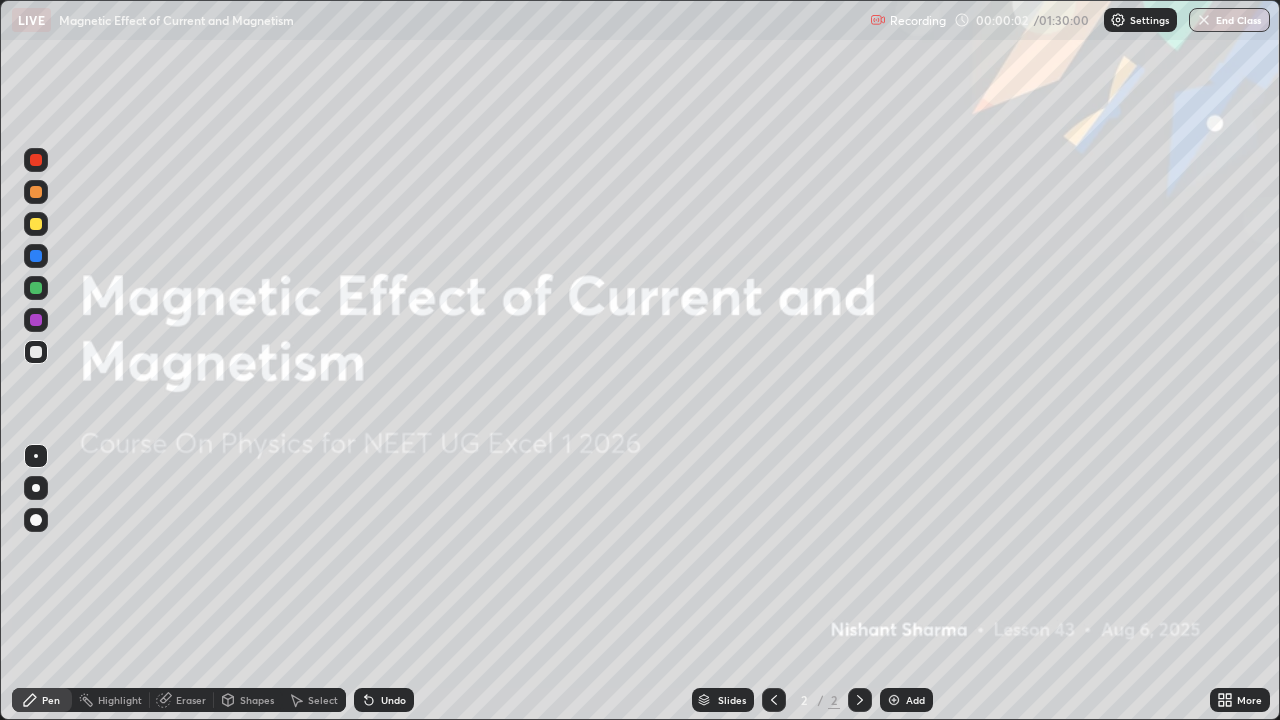 click at bounding box center [894, 700] 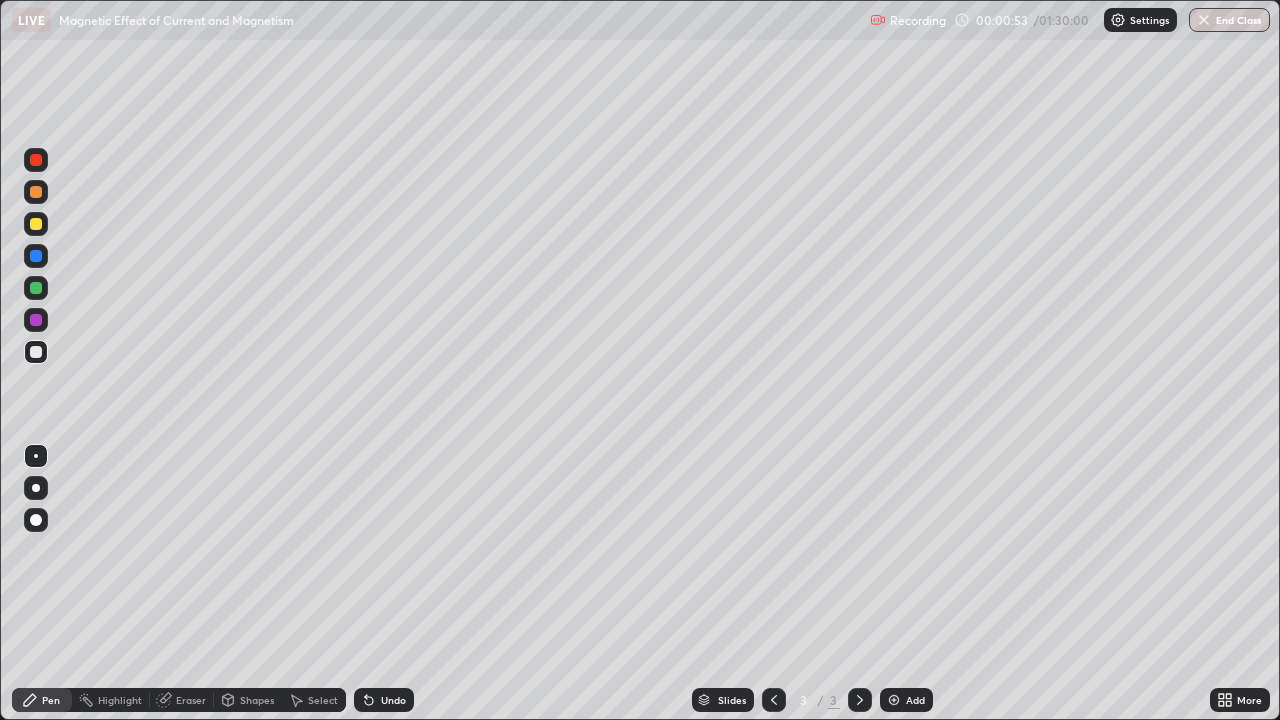 click 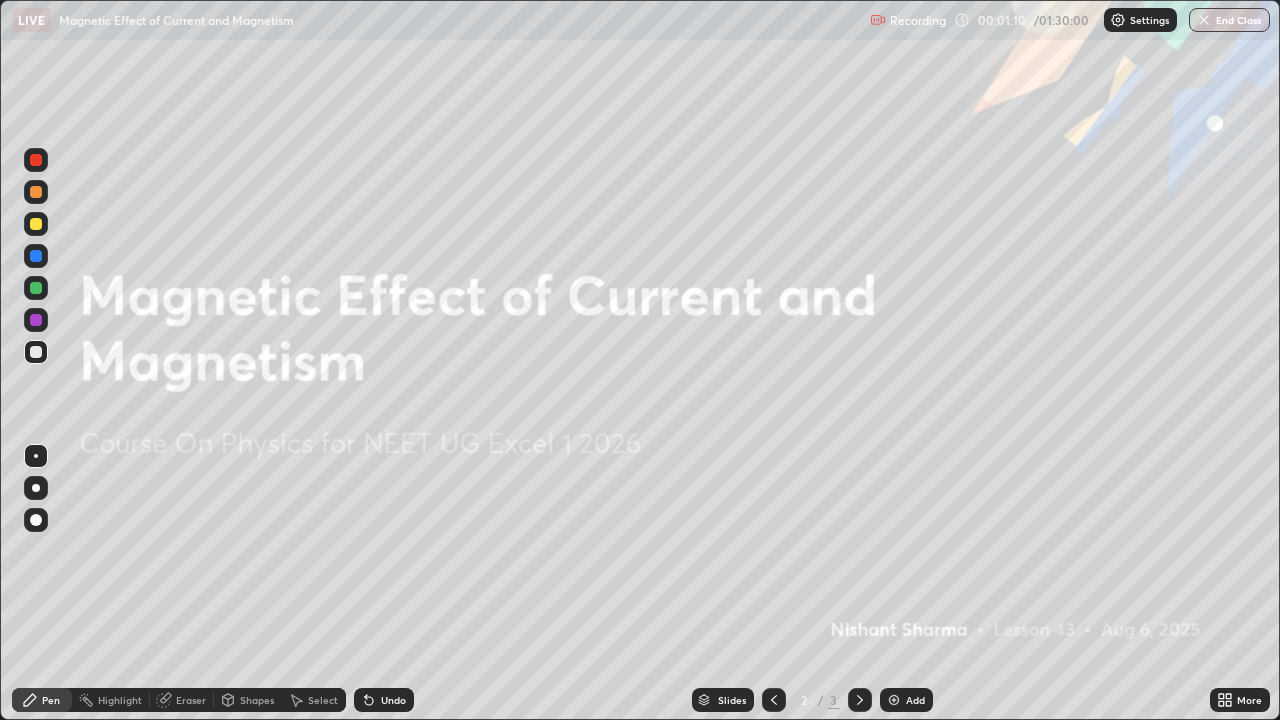 click 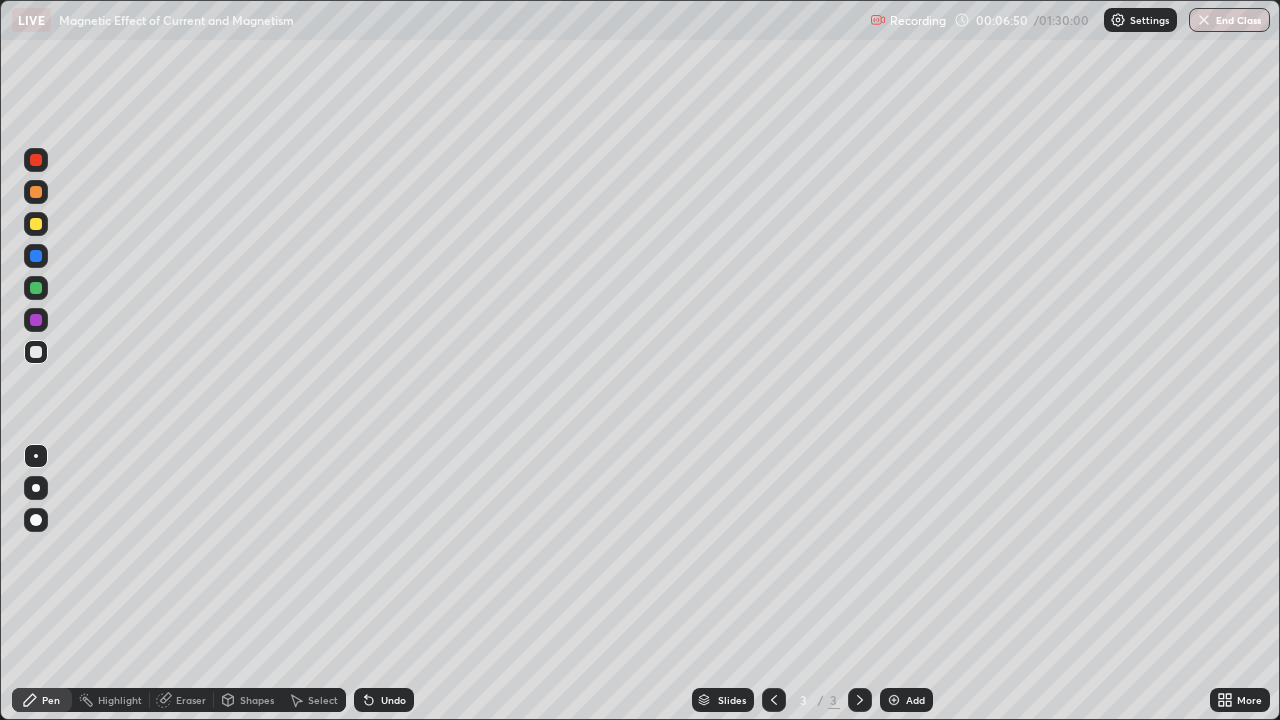 click on "Add" at bounding box center (906, 700) 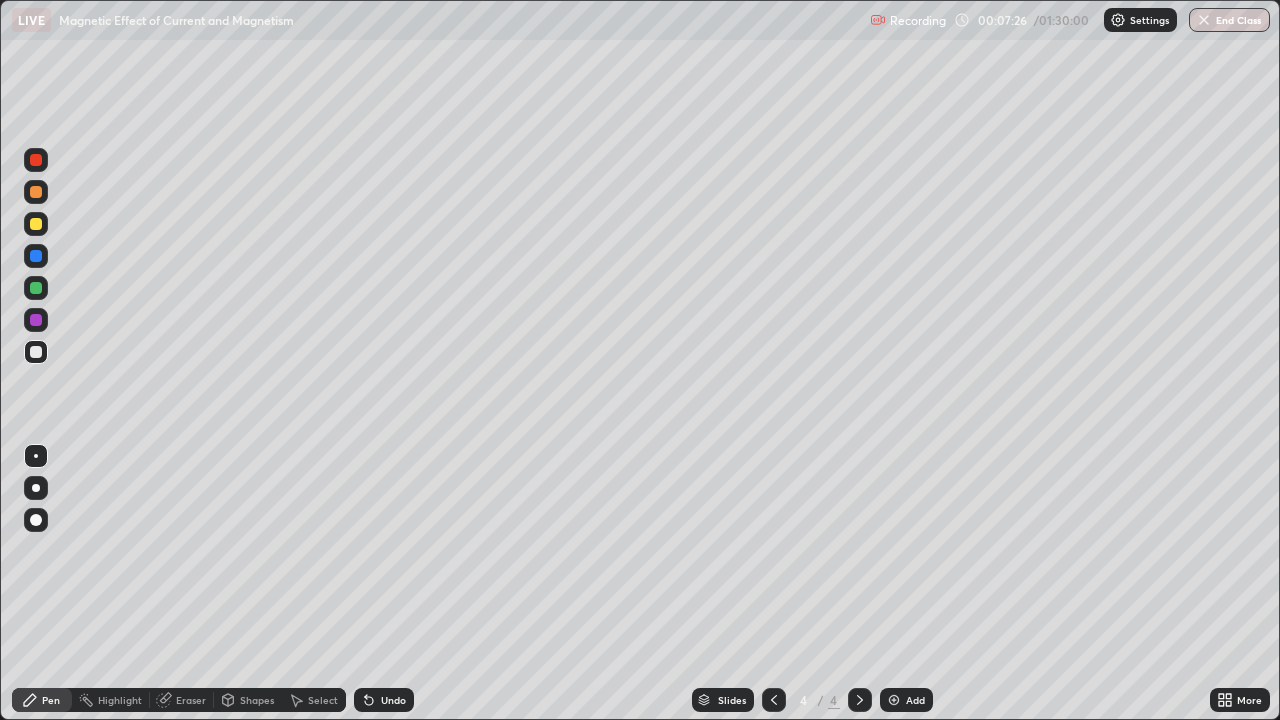 click on "Undo" at bounding box center [393, 700] 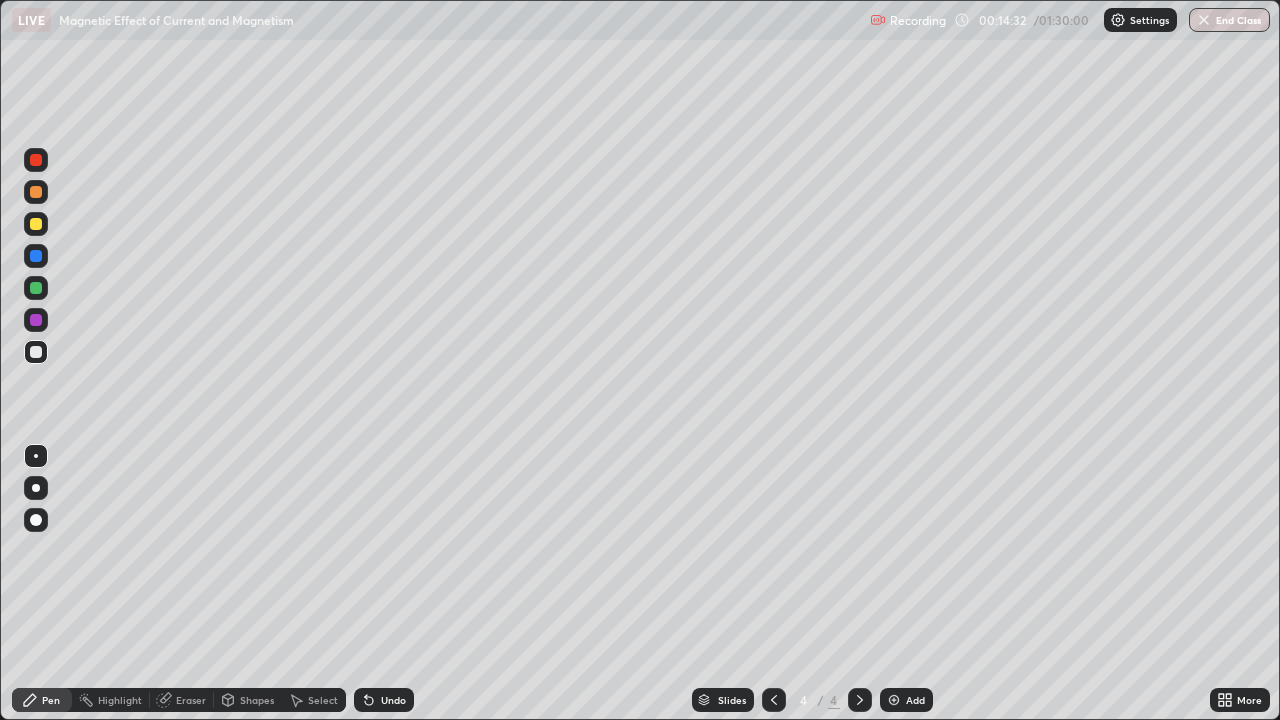 click on "Add" at bounding box center [906, 700] 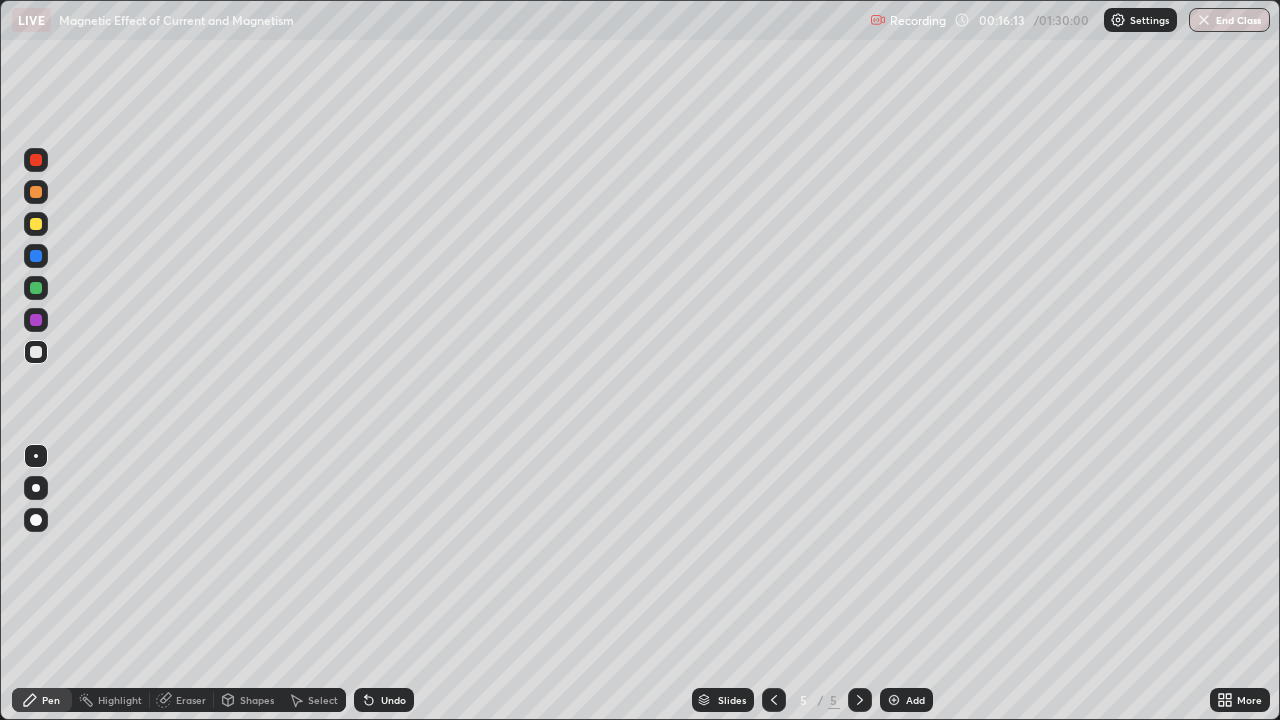 click on "Undo" at bounding box center [393, 700] 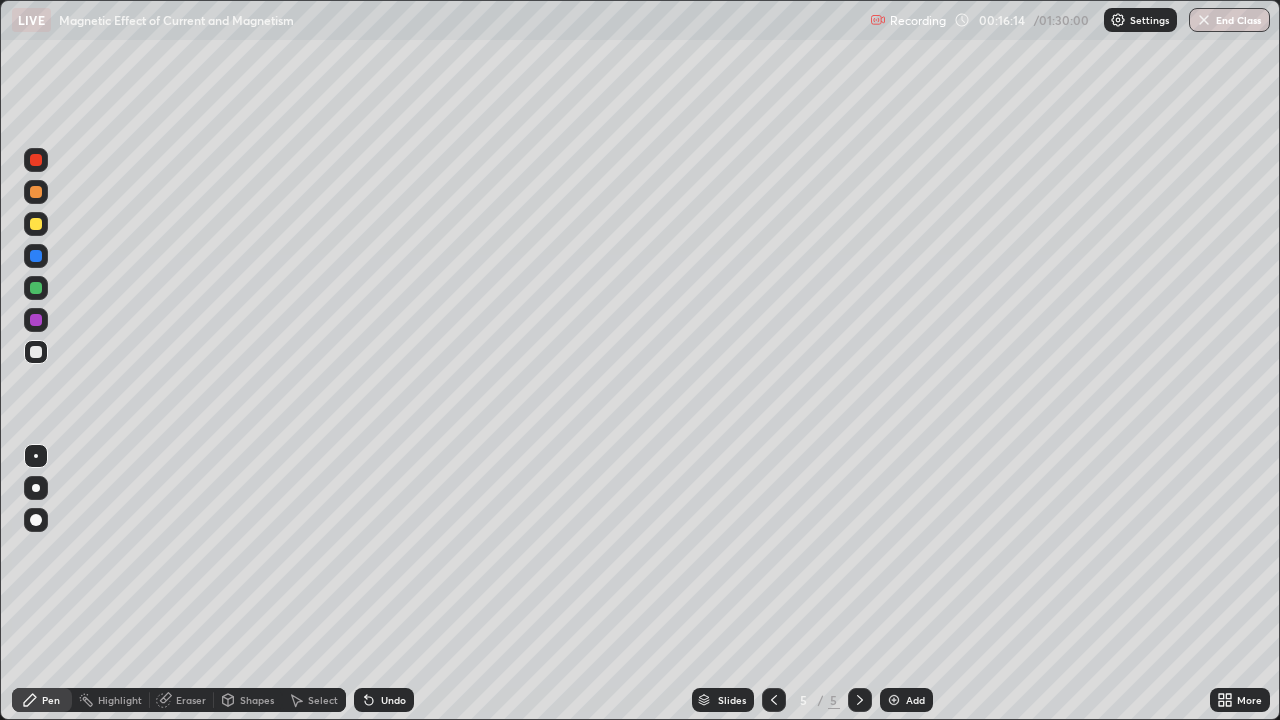 click on "Undo" at bounding box center (393, 700) 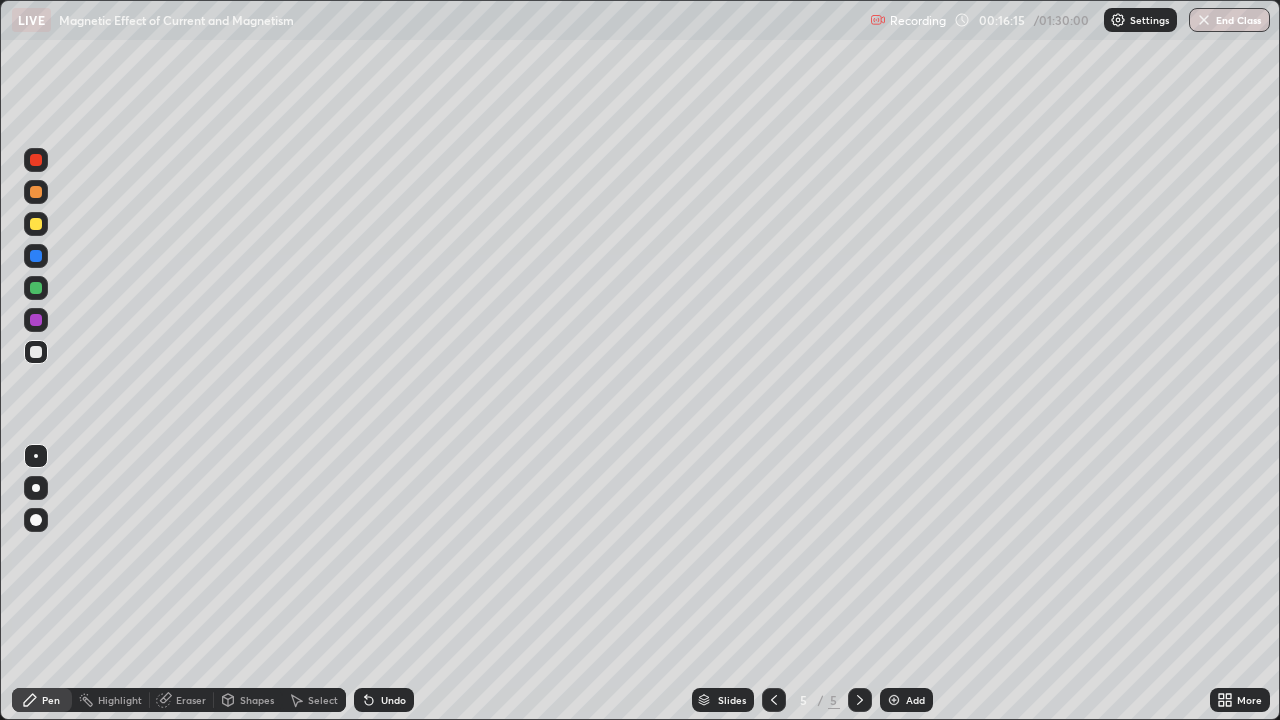 click on "Undo" at bounding box center (393, 700) 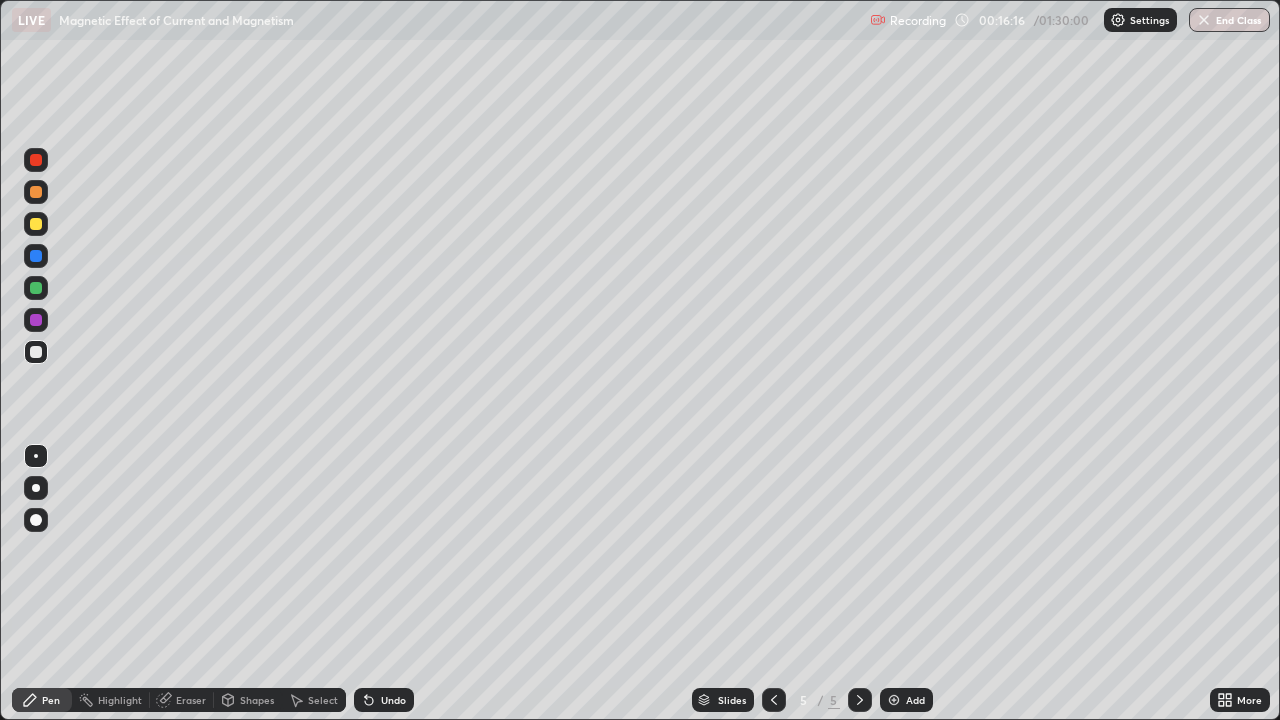 click on "Undo" at bounding box center (393, 700) 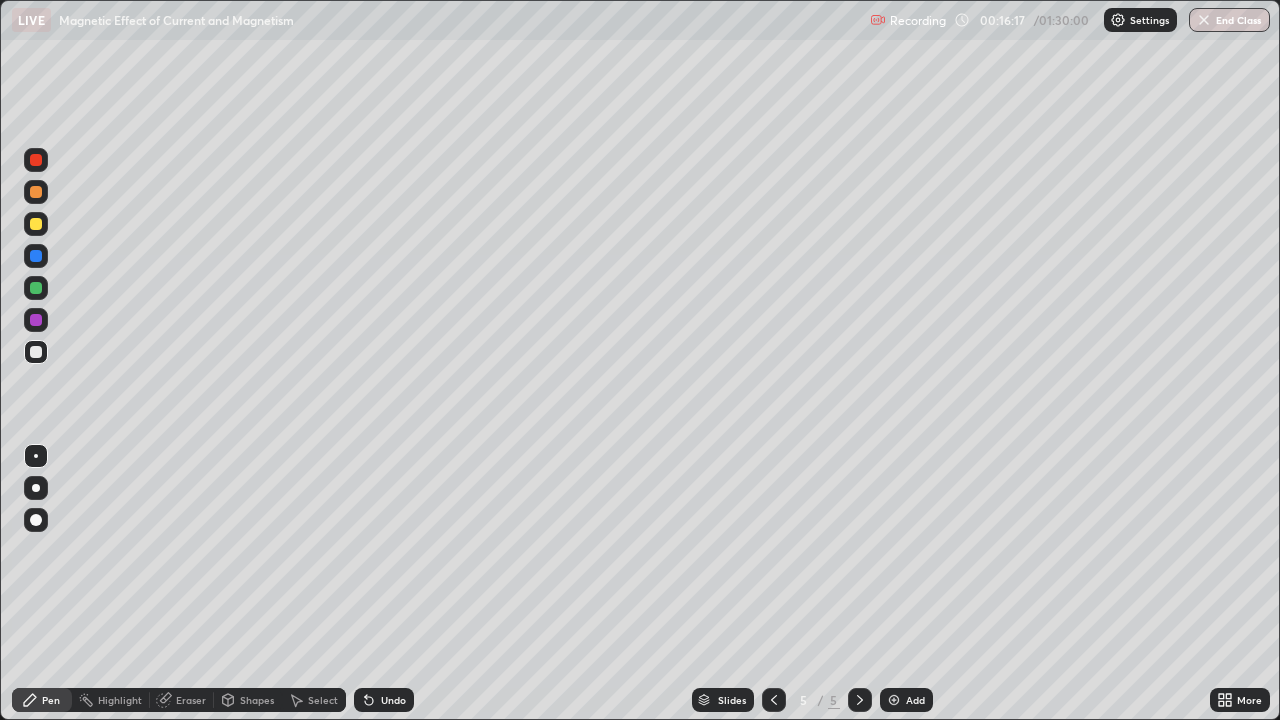 click on "Undo" at bounding box center [393, 700] 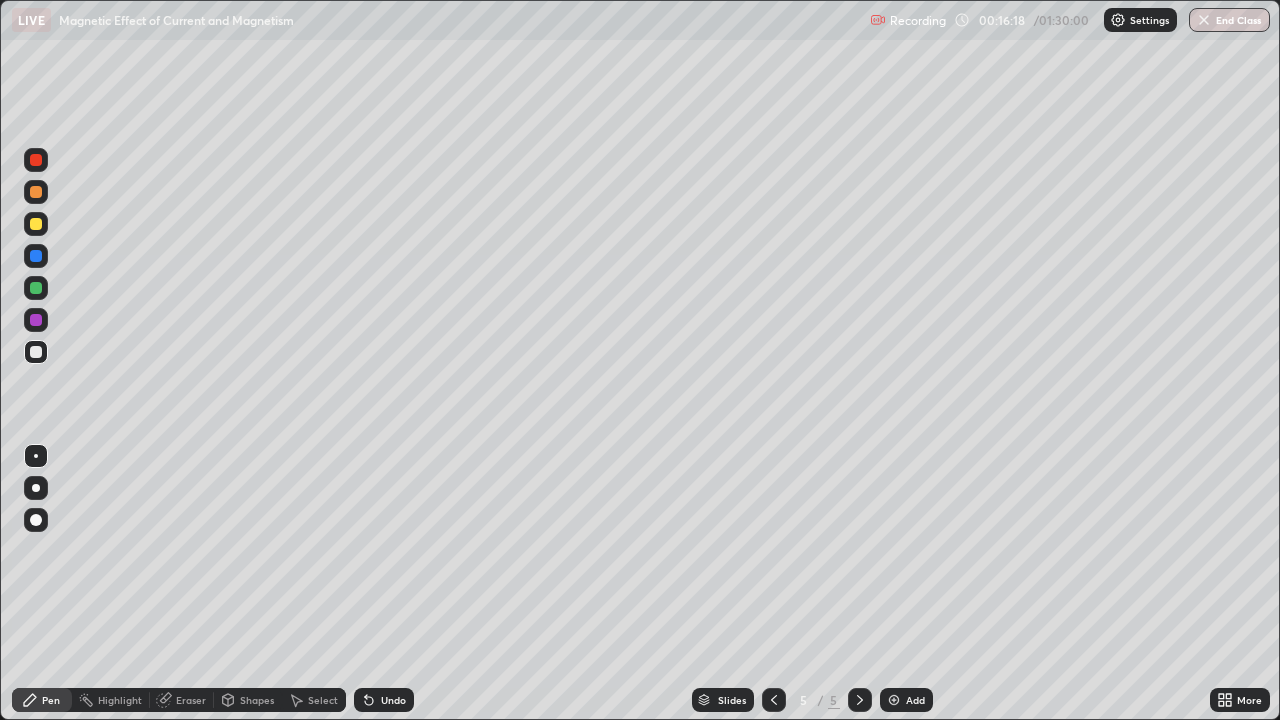 click on "Undo" at bounding box center [393, 700] 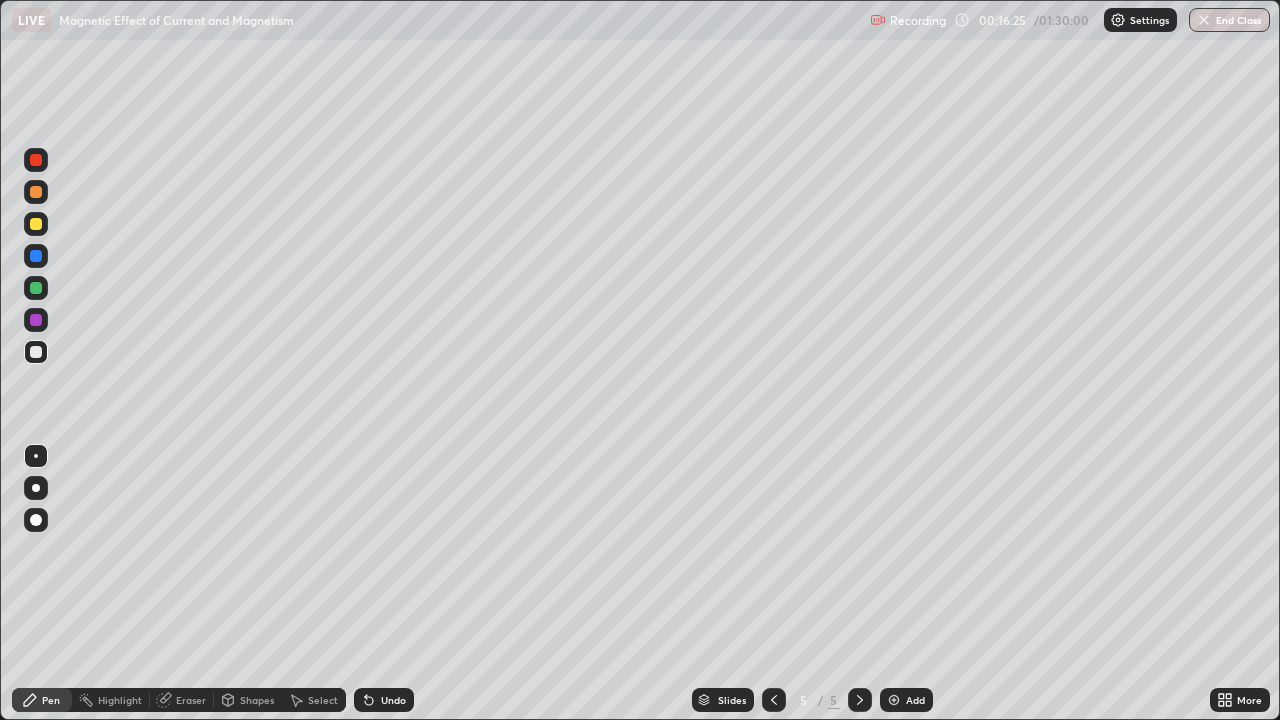 click on "Eraser" at bounding box center (191, 700) 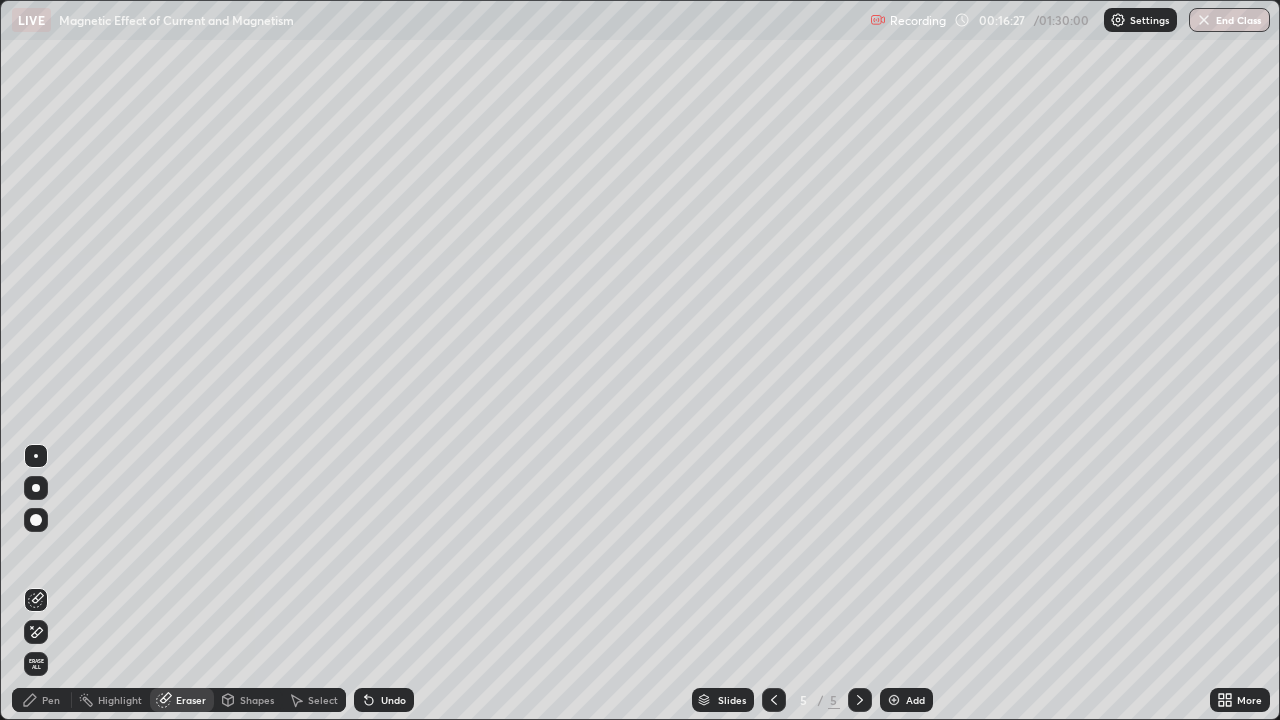 click on "Pen" at bounding box center [42, 700] 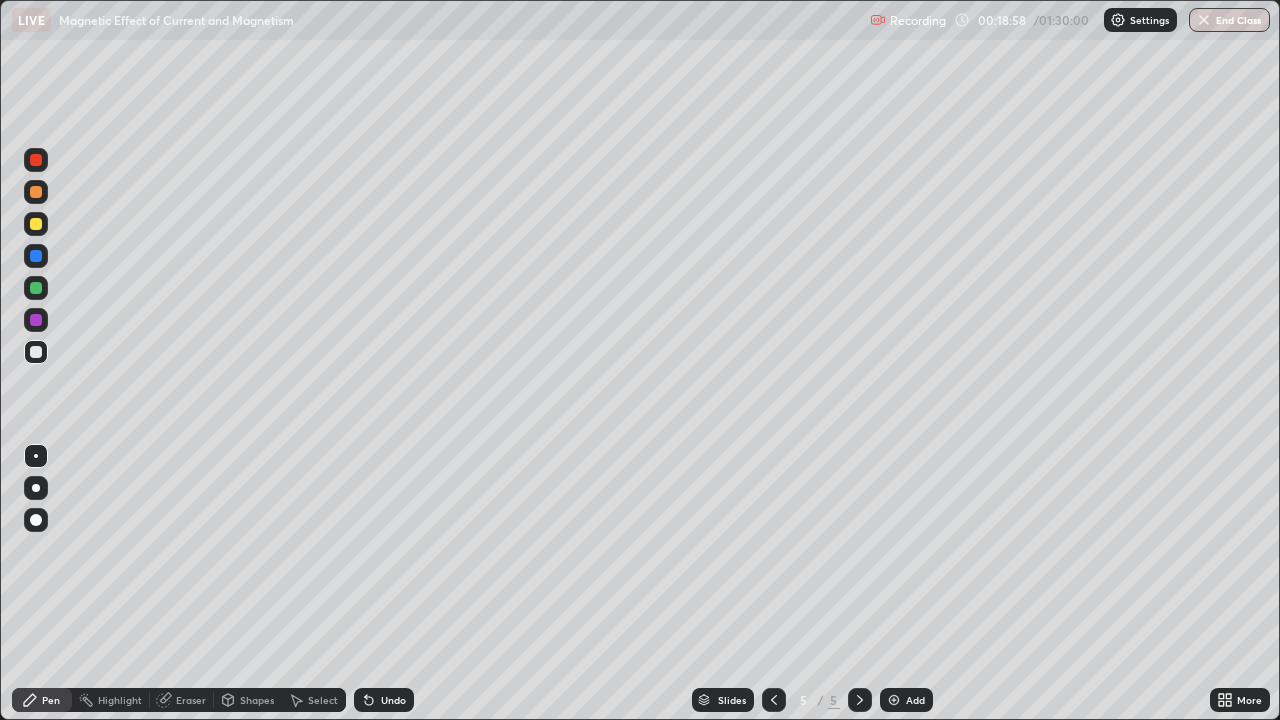 click at bounding box center [36, 224] 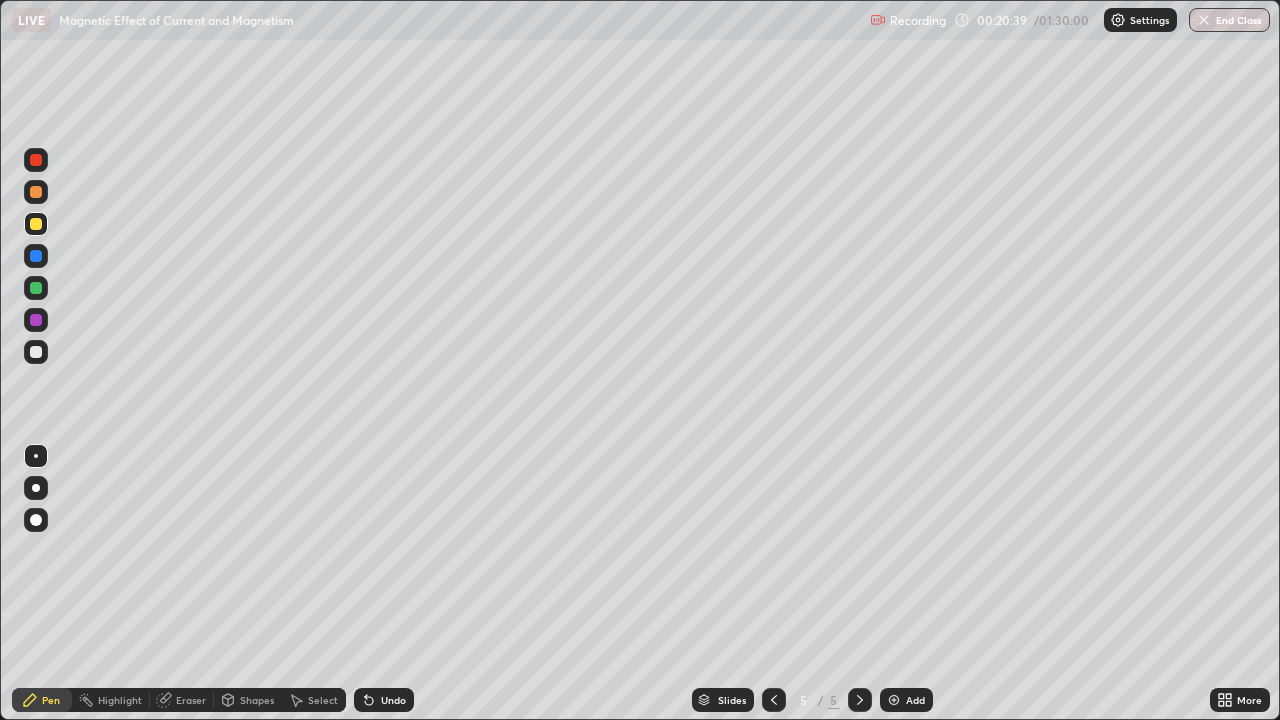 click on "Undo" at bounding box center [384, 700] 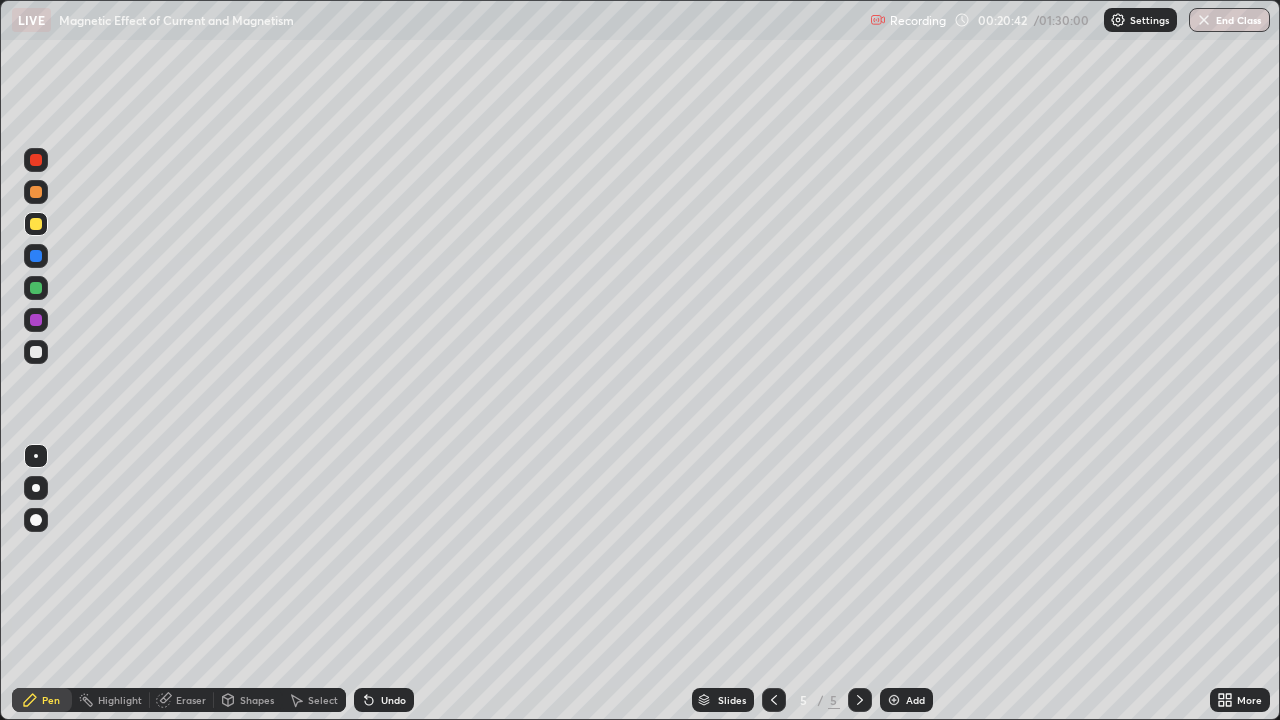 click on "Undo" at bounding box center [384, 700] 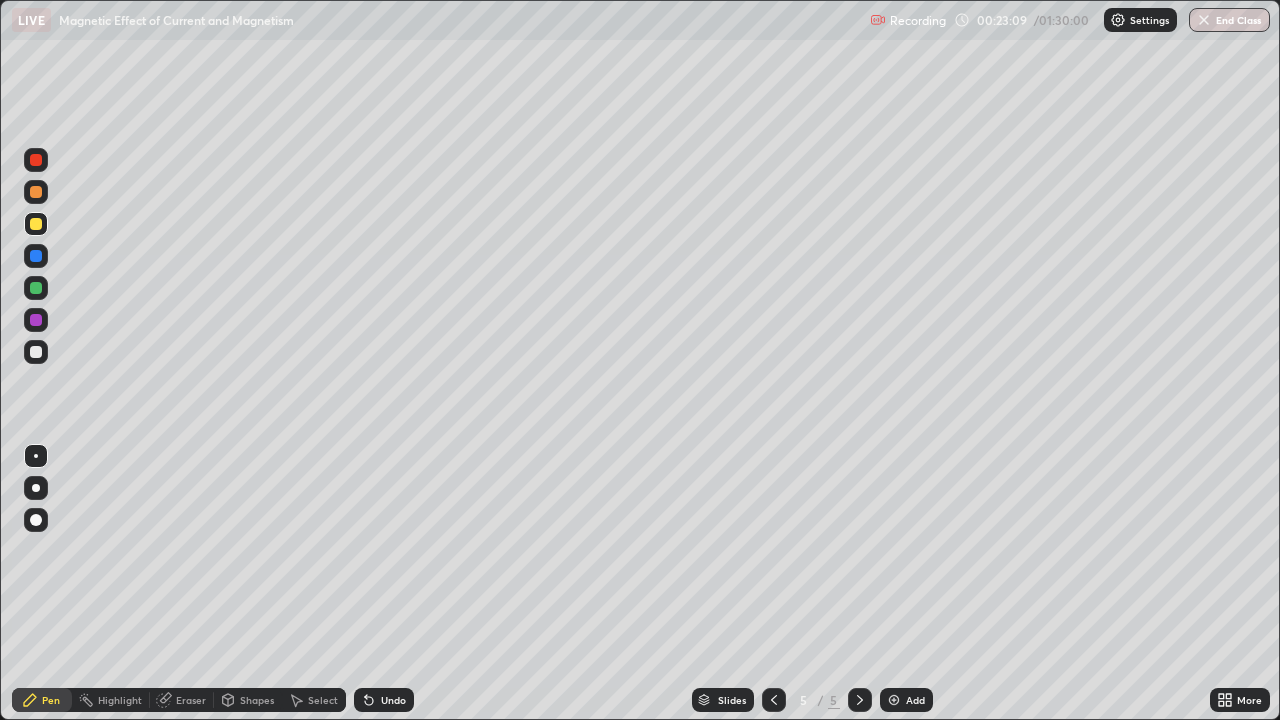 click on "Add" at bounding box center (915, 700) 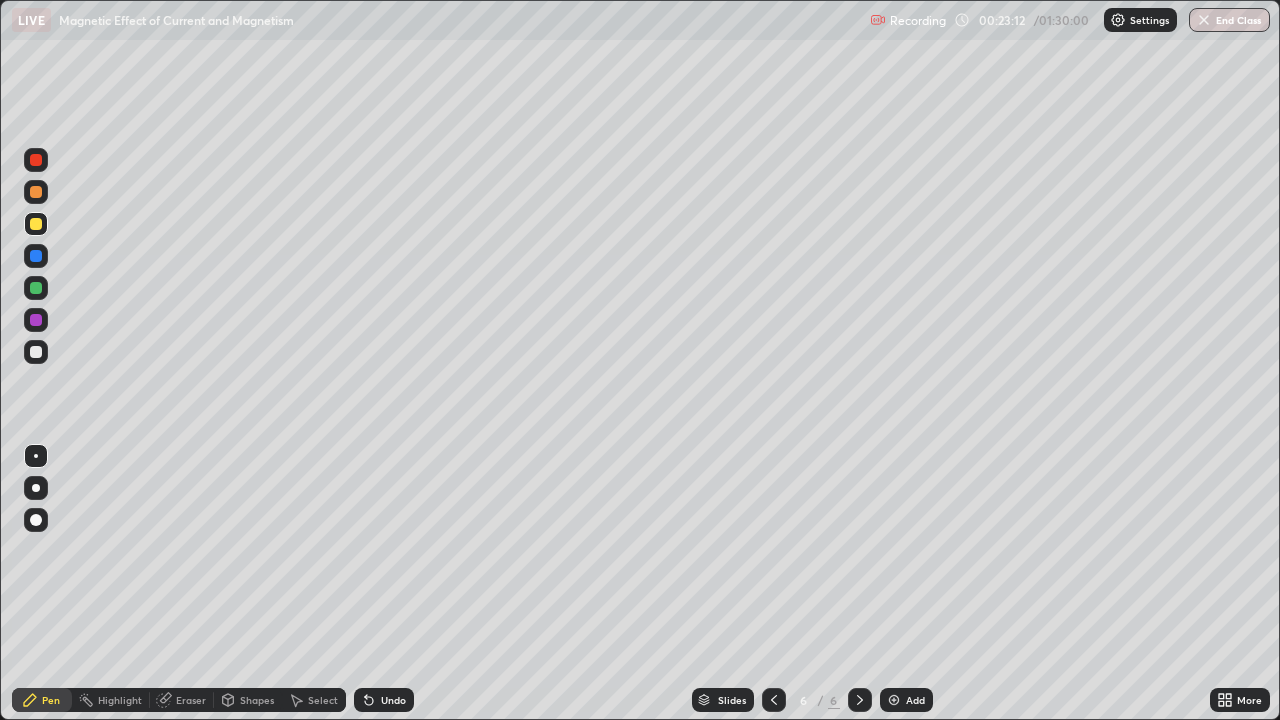 click at bounding box center (36, 352) 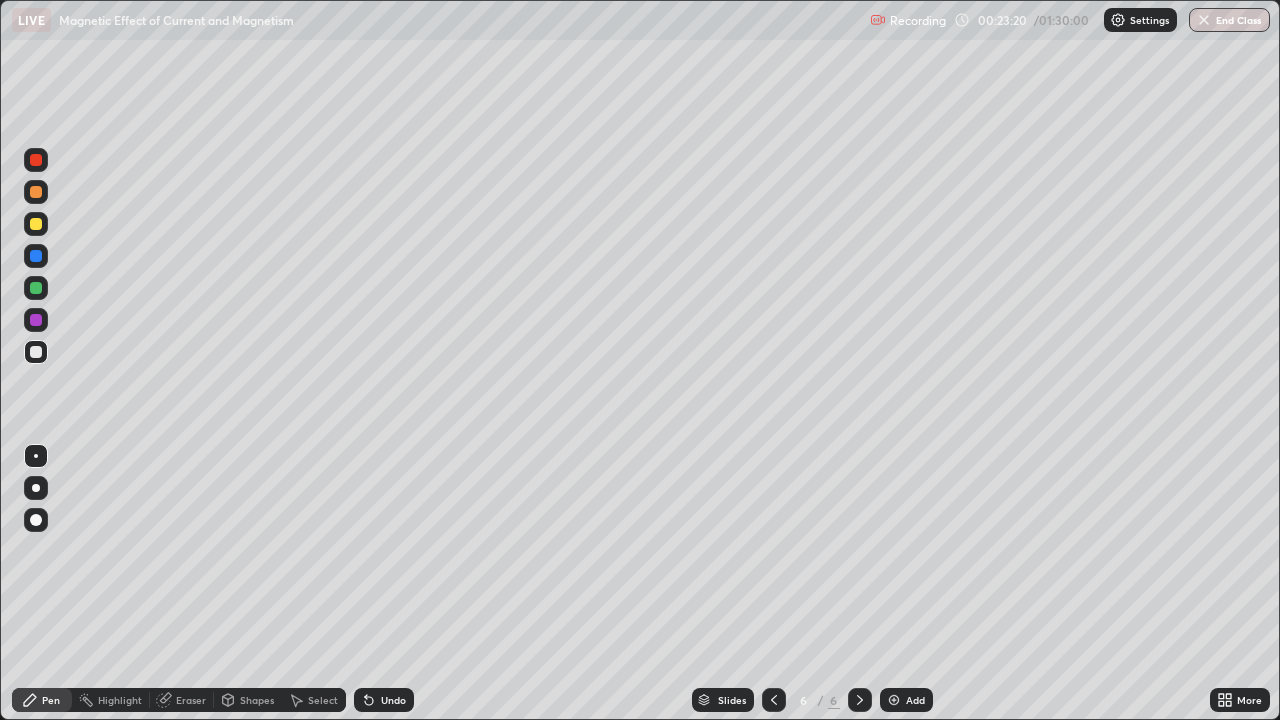click on "Undo" at bounding box center (384, 700) 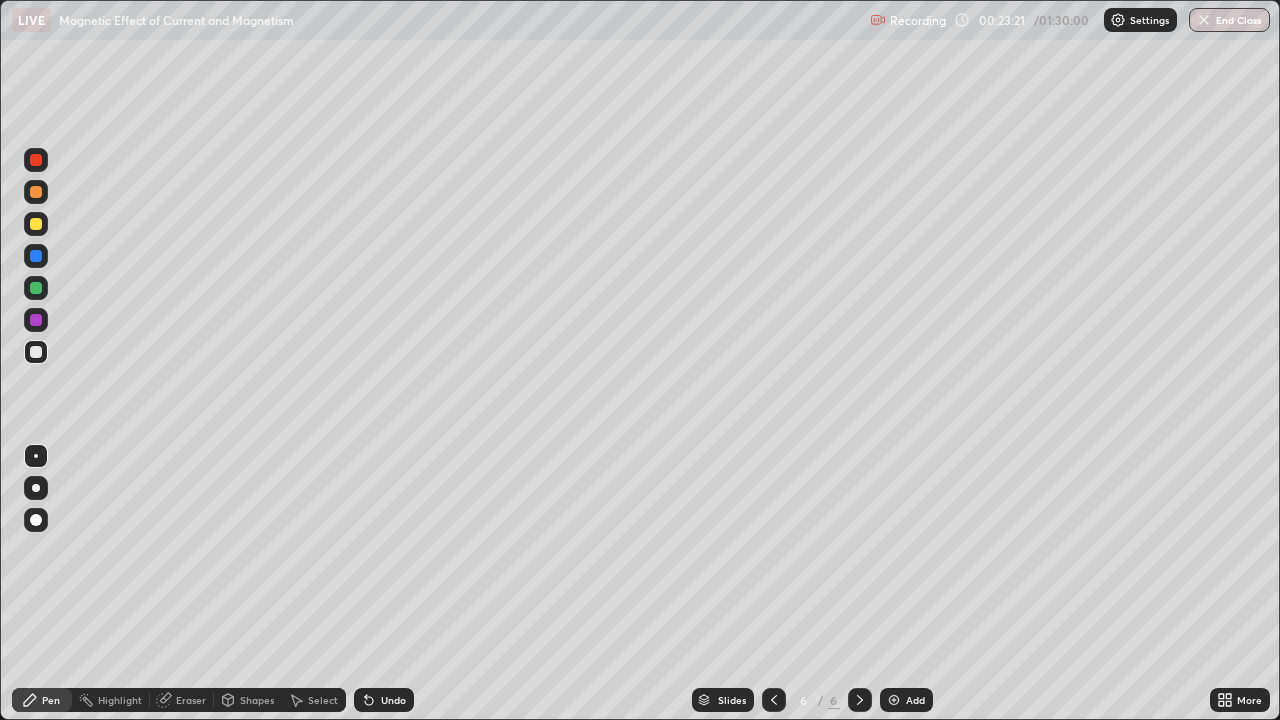 click on "Undo" at bounding box center (384, 700) 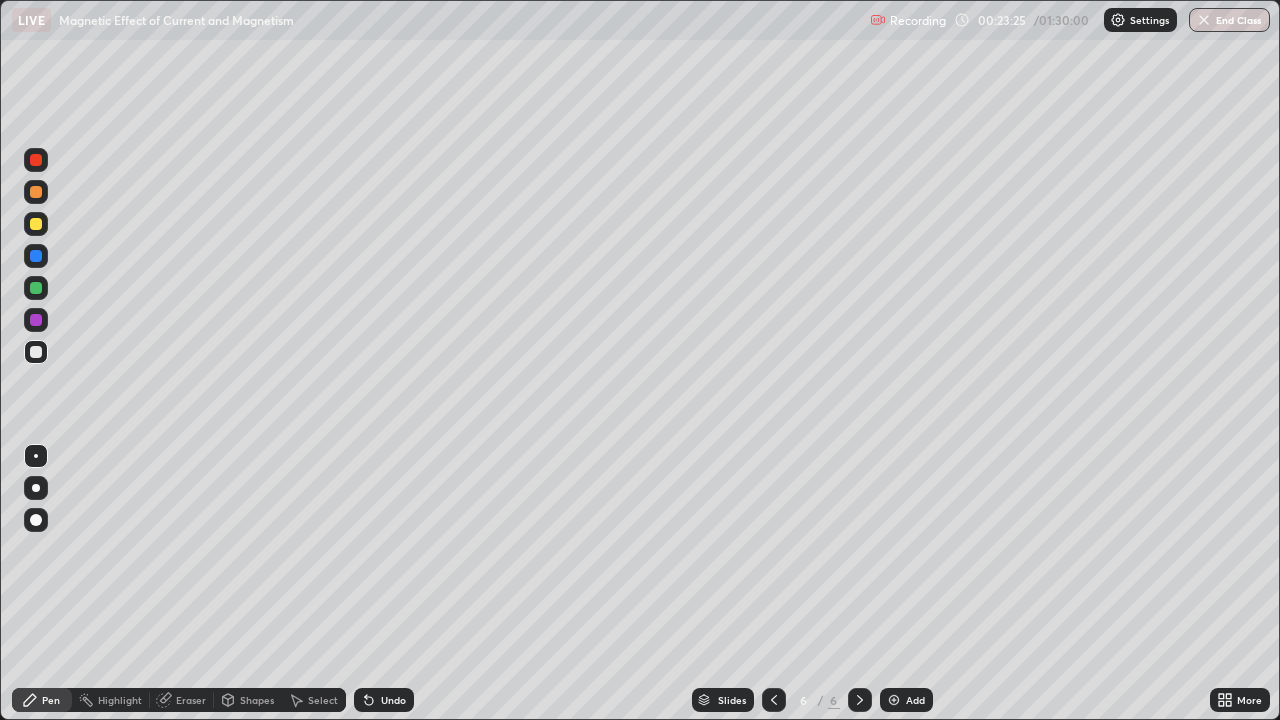 click on "Undo" at bounding box center [393, 700] 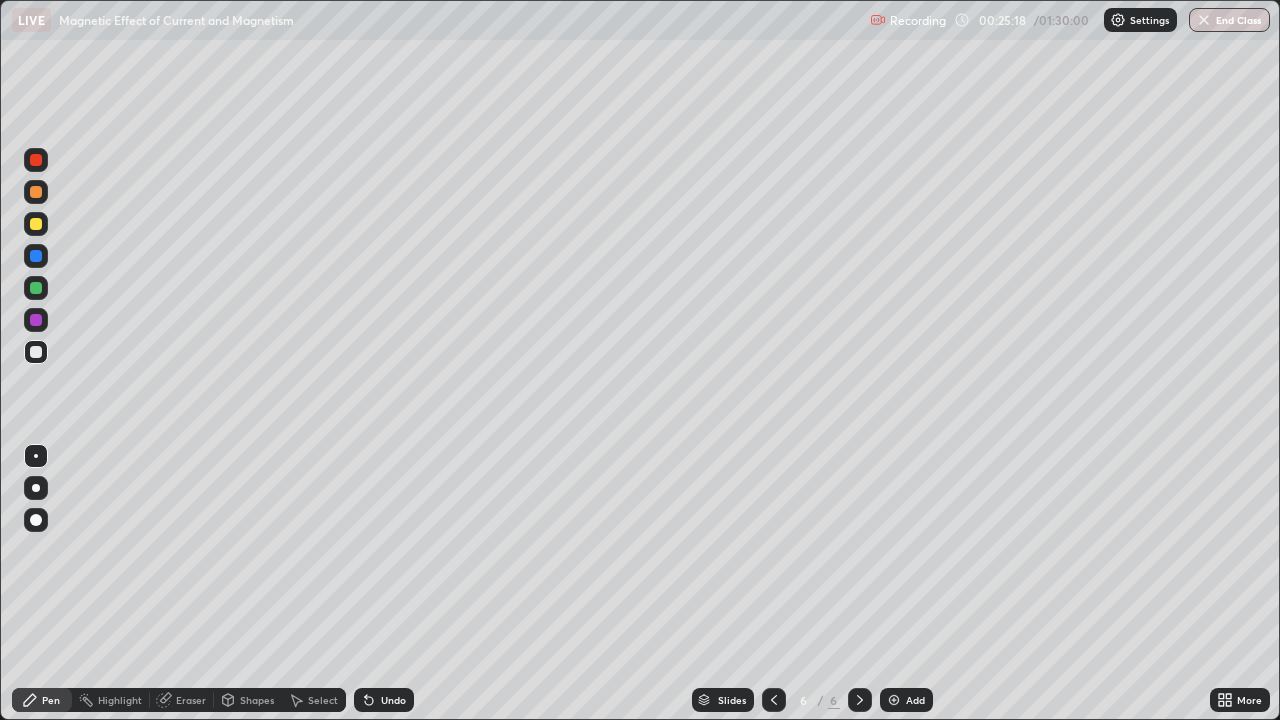 click at bounding box center [36, 224] 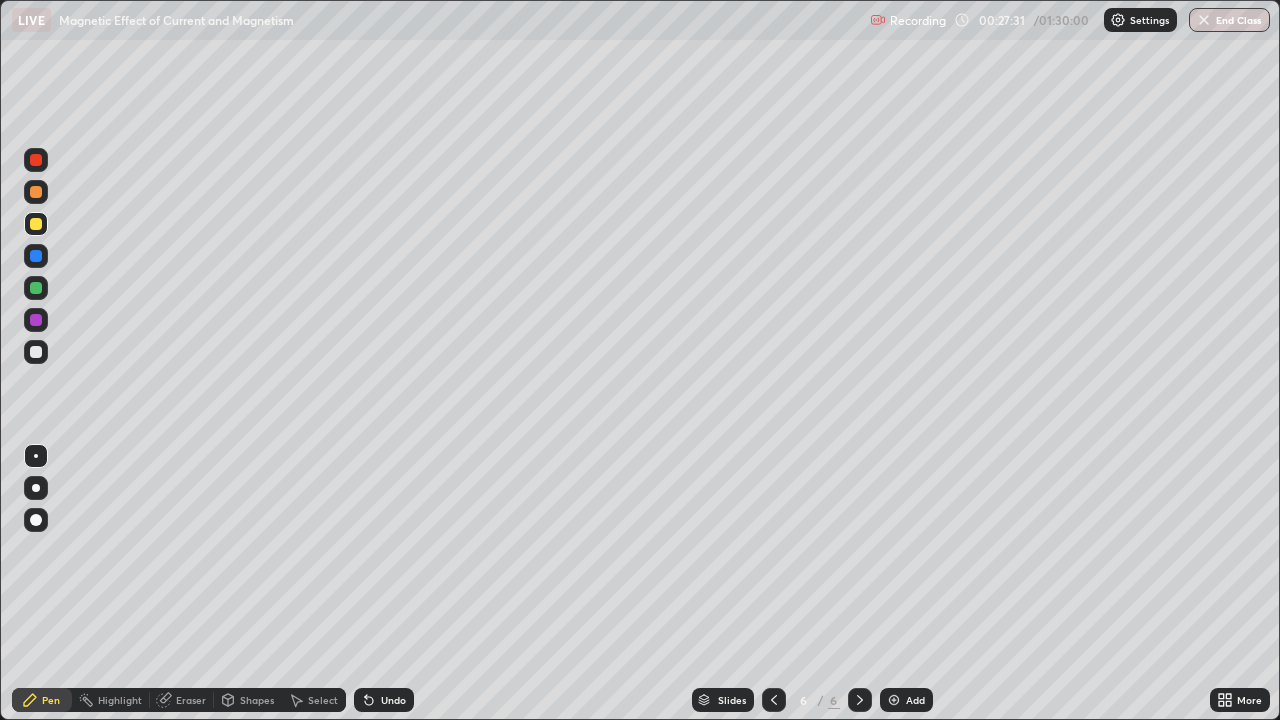 click on "Undo" at bounding box center [384, 700] 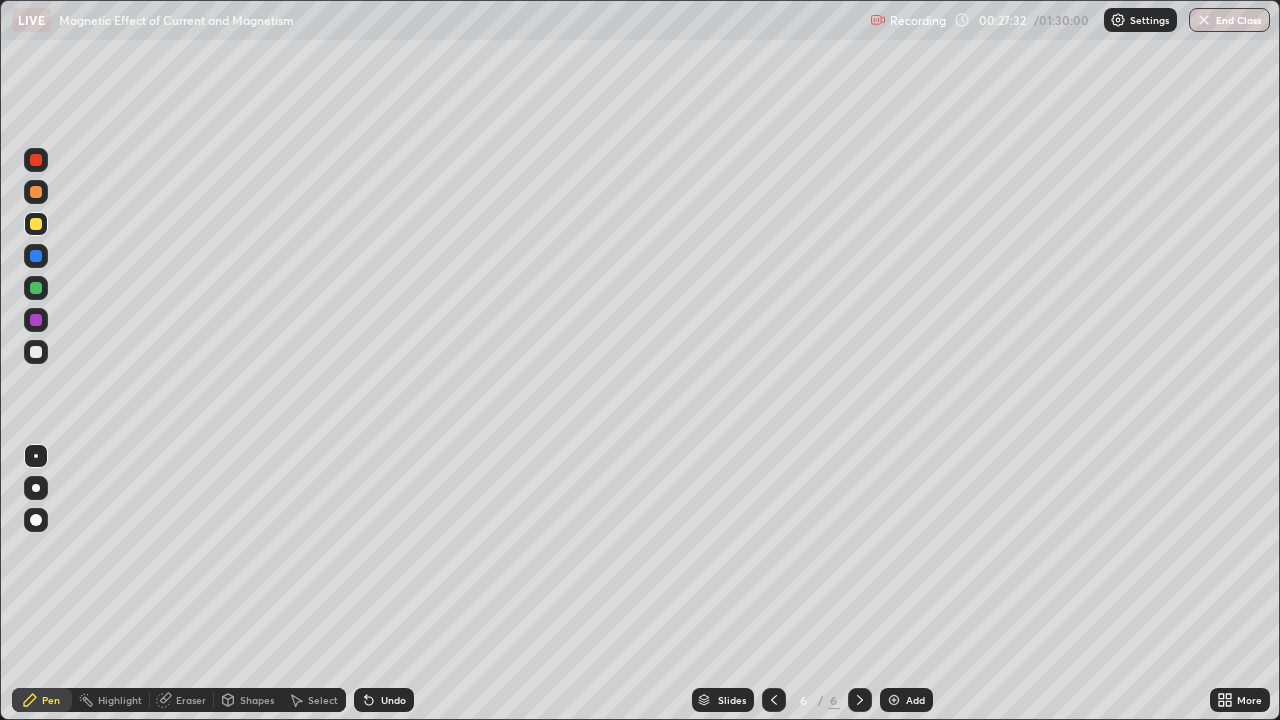 click on "Undo" at bounding box center [384, 700] 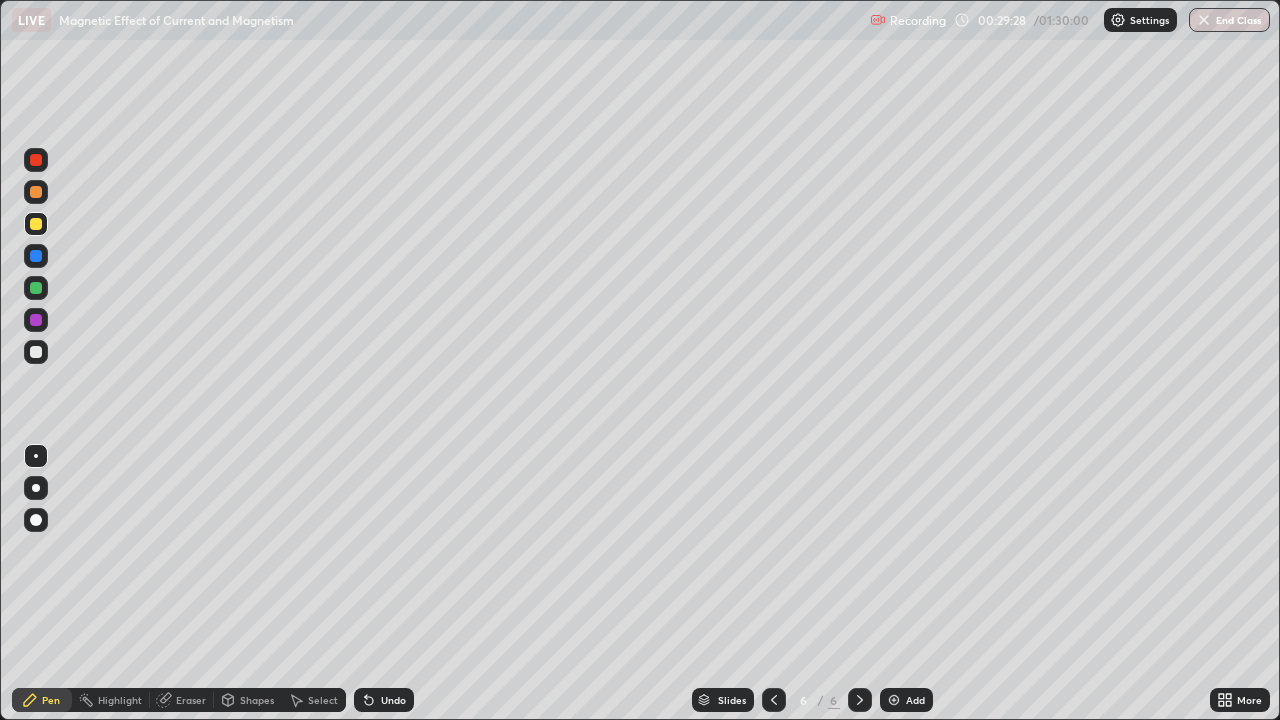 click on "Add" at bounding box center [915, 700] 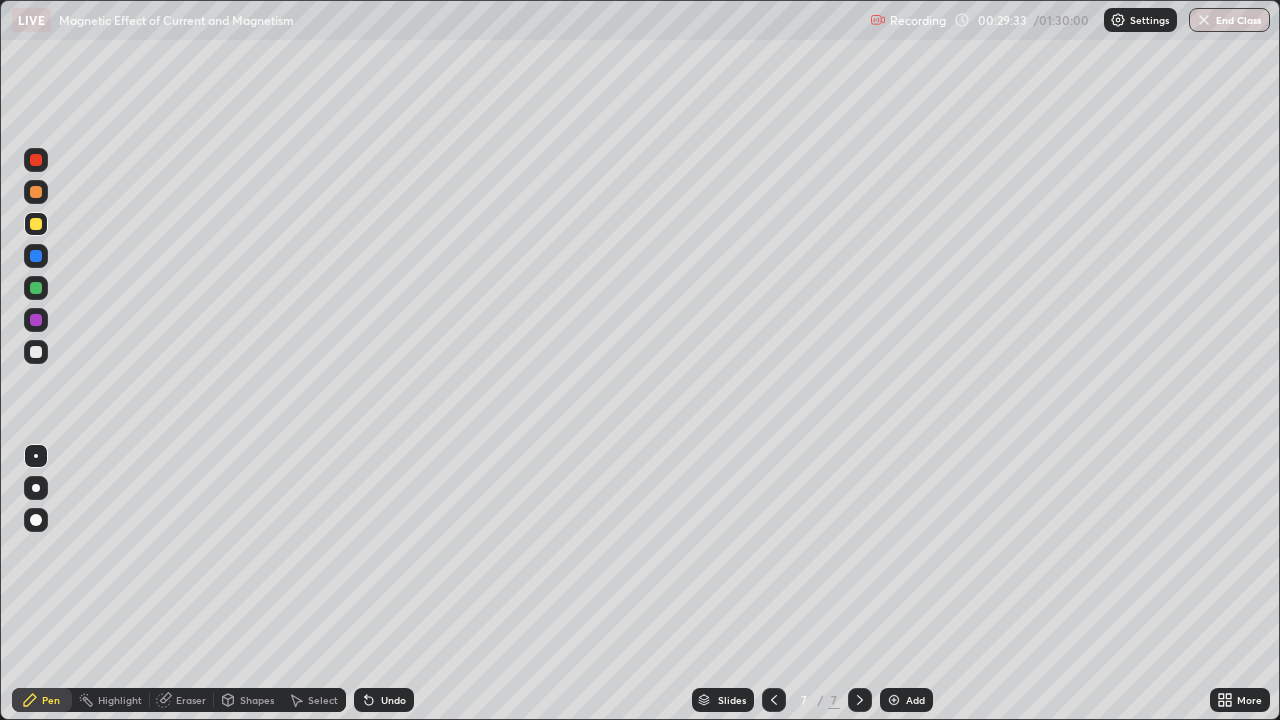 click at bounding box center (36, 352) 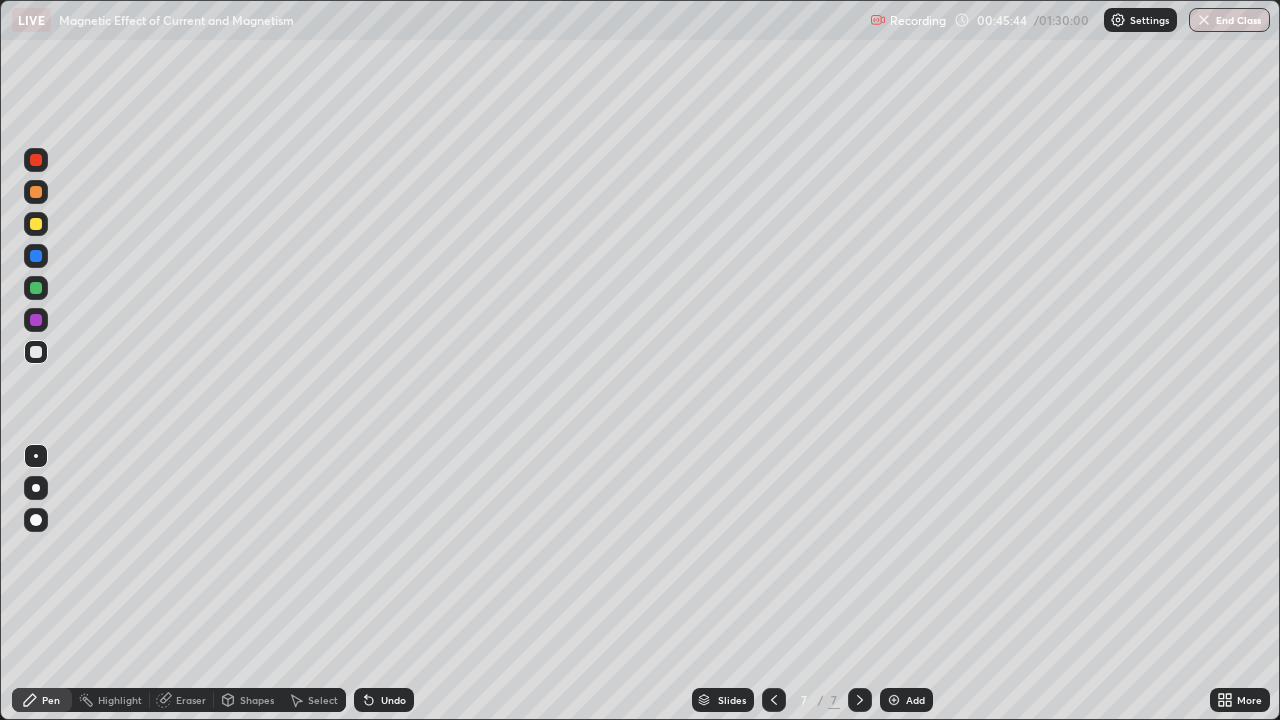 click at bounding box center (894, 700) 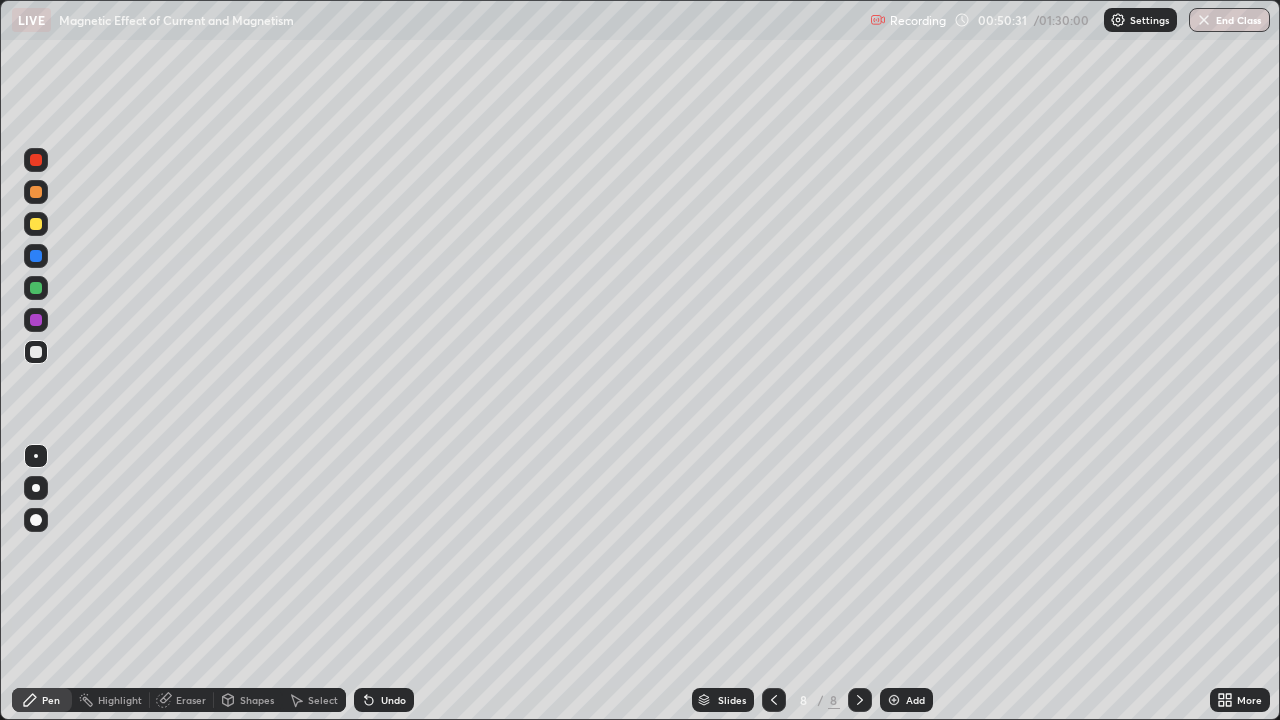 click on "Undo" at bounding box center [393, 700] 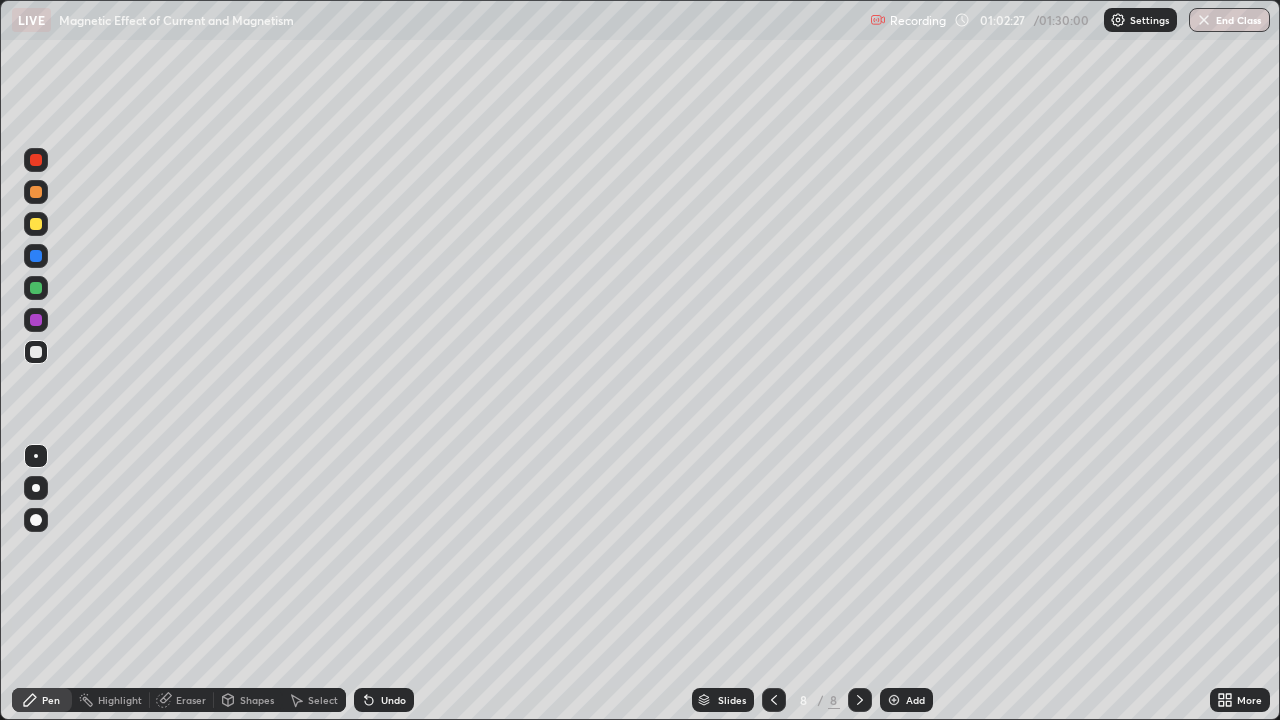 click on "Add" at bounding box center [915, 700] 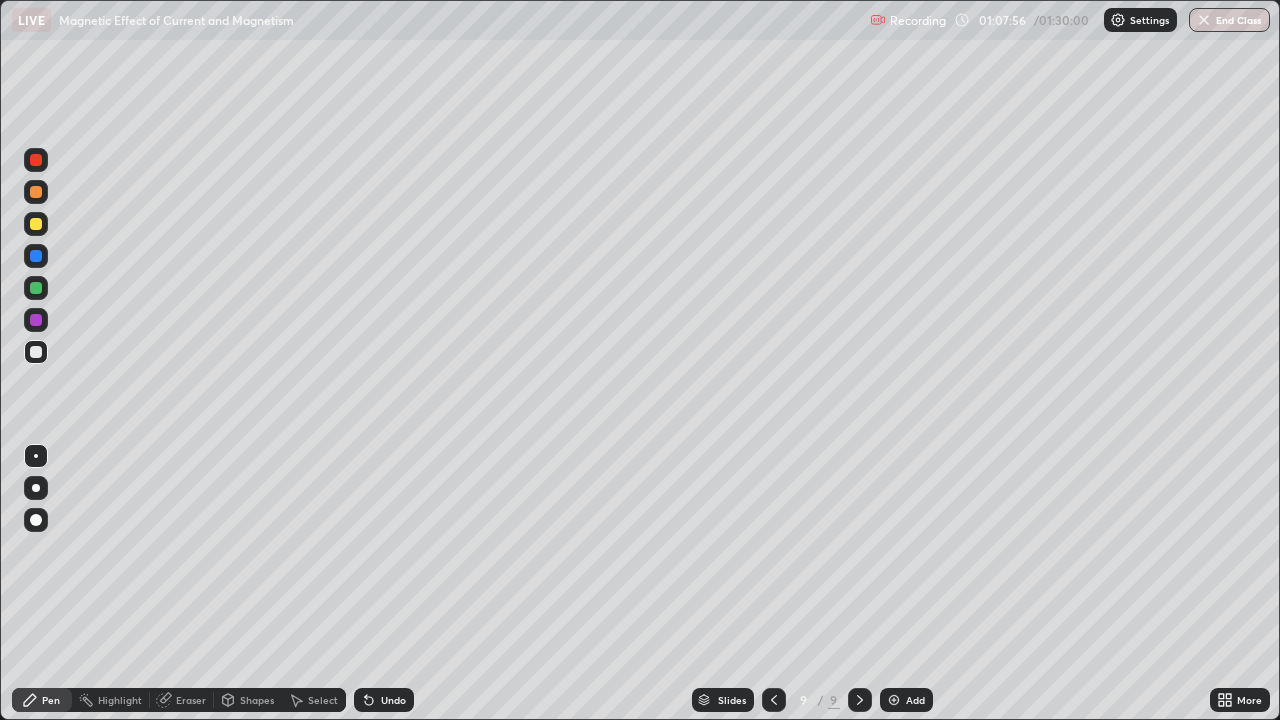 click on "Undo" at bounding box center [393, 700] 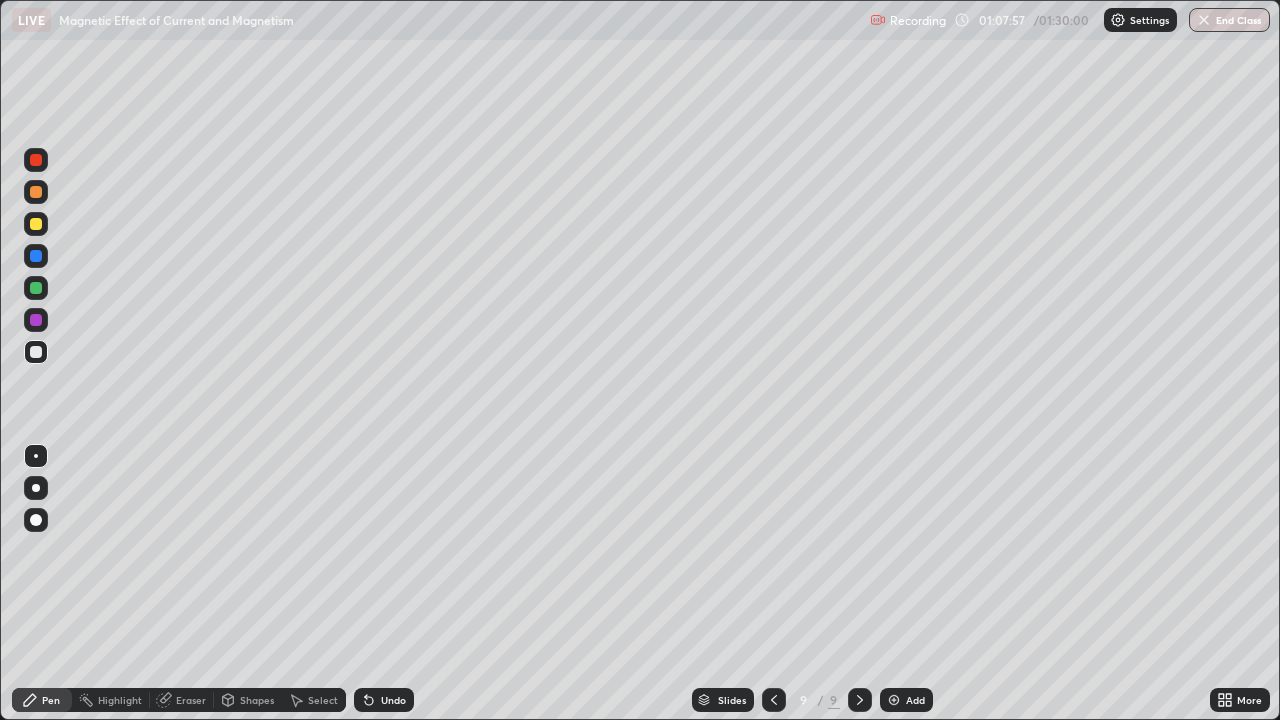 click on "Undo" at bounding box center (393, 700) 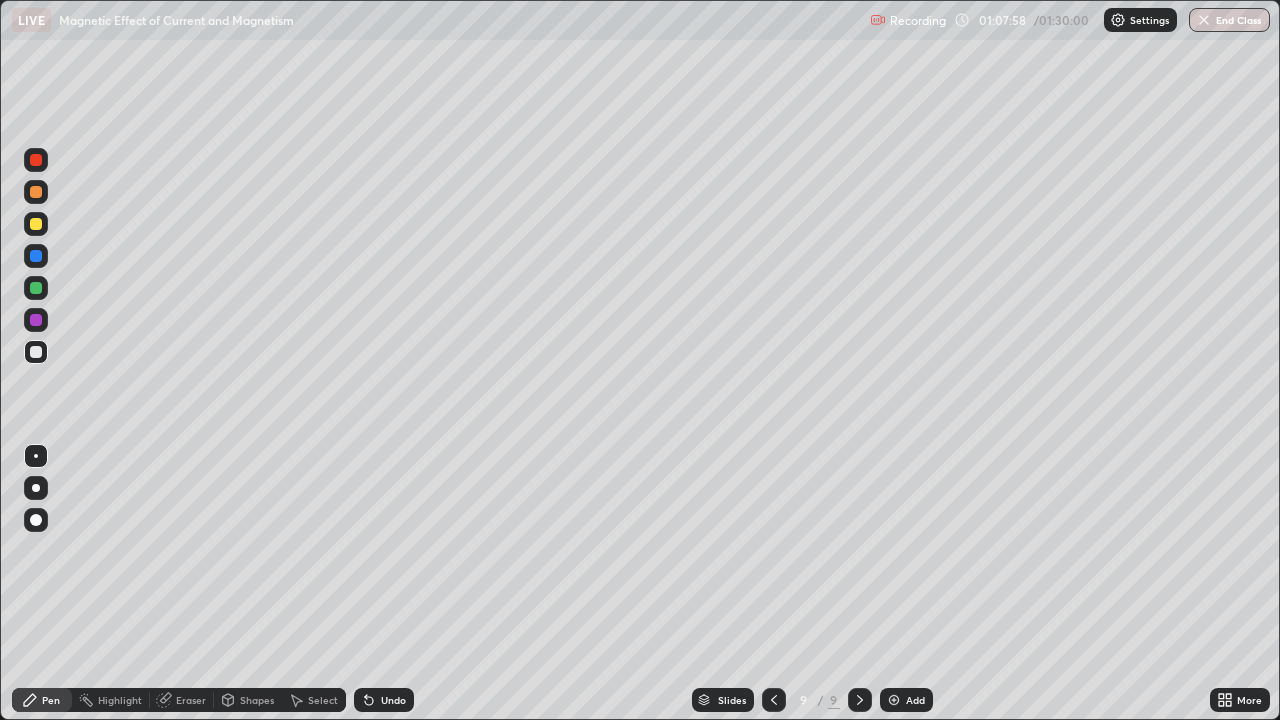 click on "Undo" at bounding box center (393, 700) 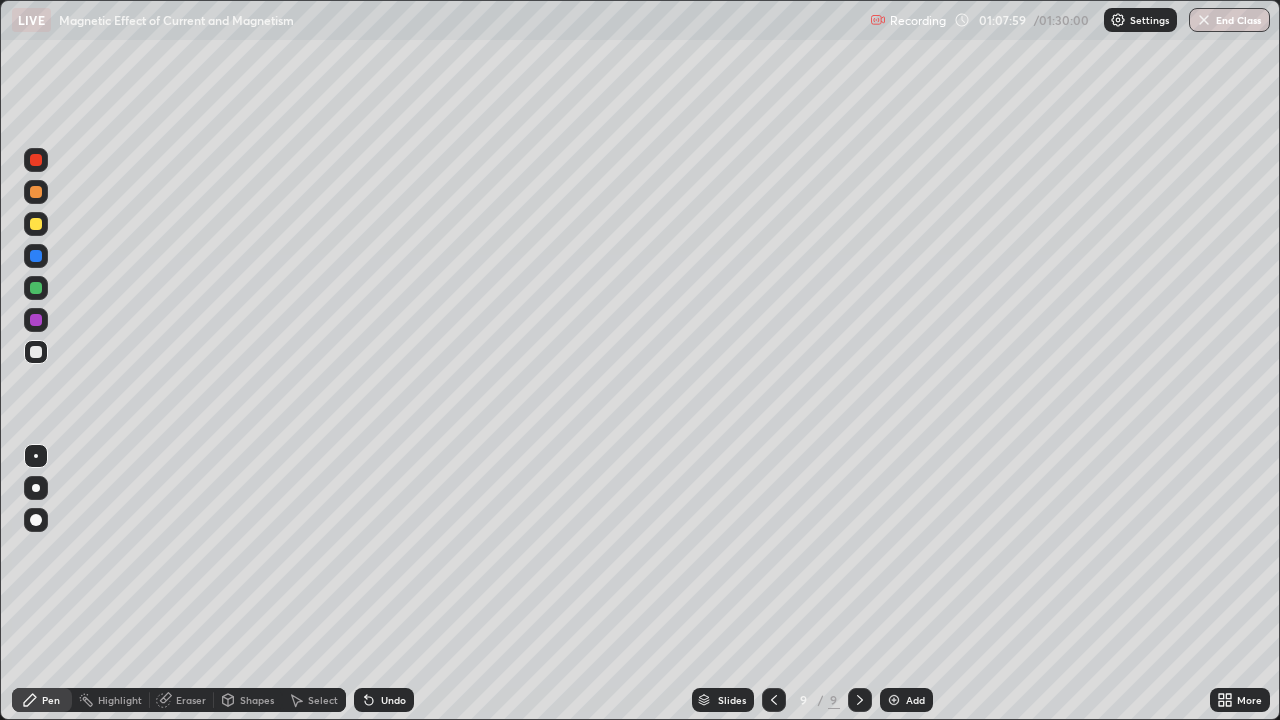 click on "Undo" at bounding box center [393, 700] 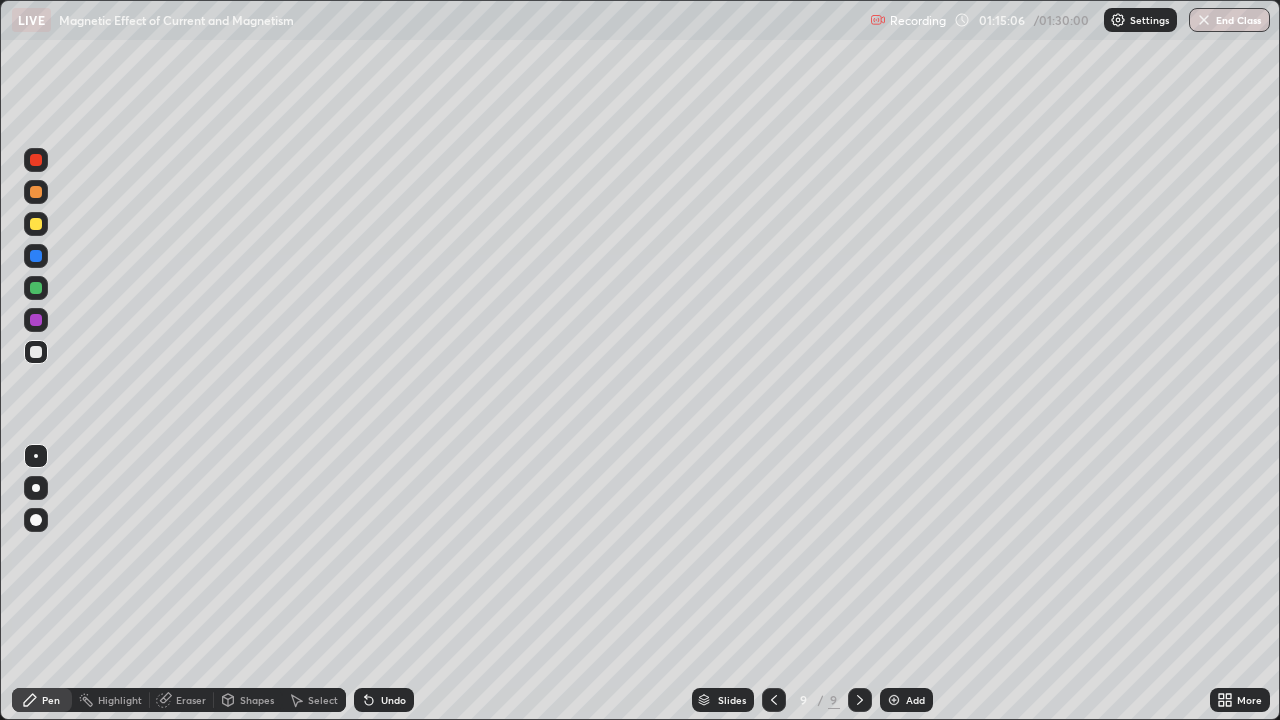 click on "Add" at bounding box center (915, 700) 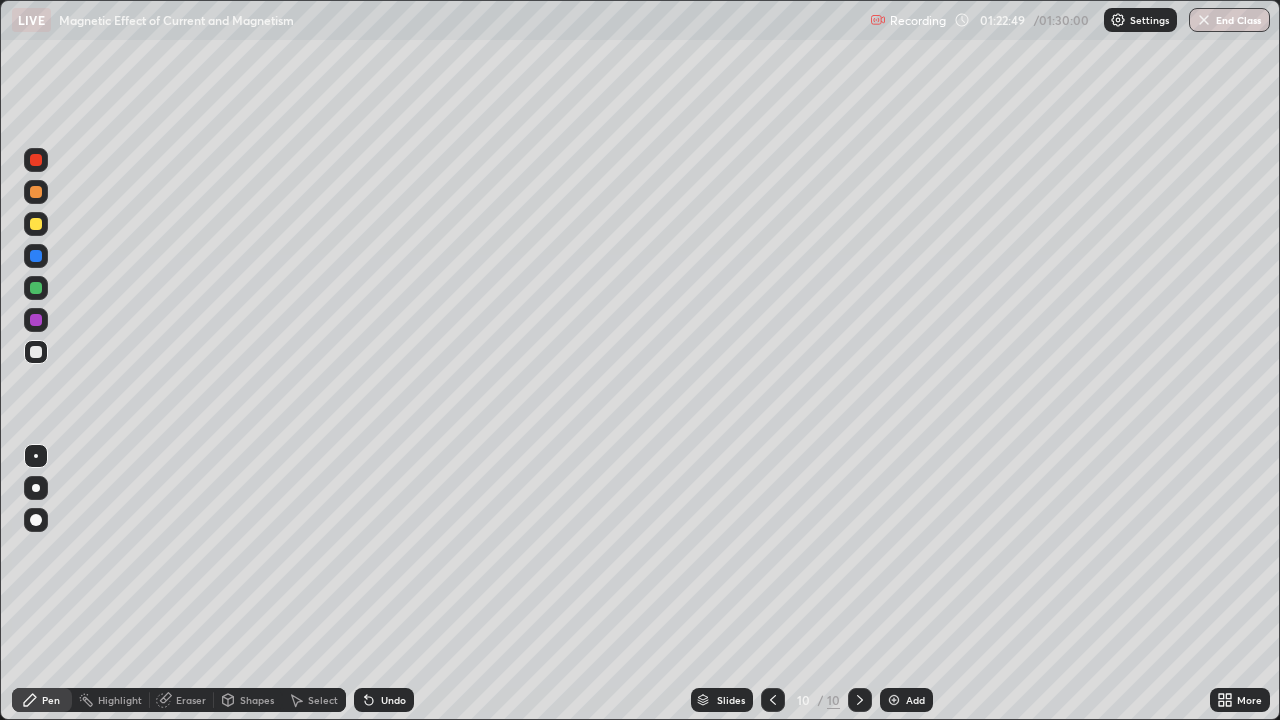 click on "Add" at bounding box center (906, 700) 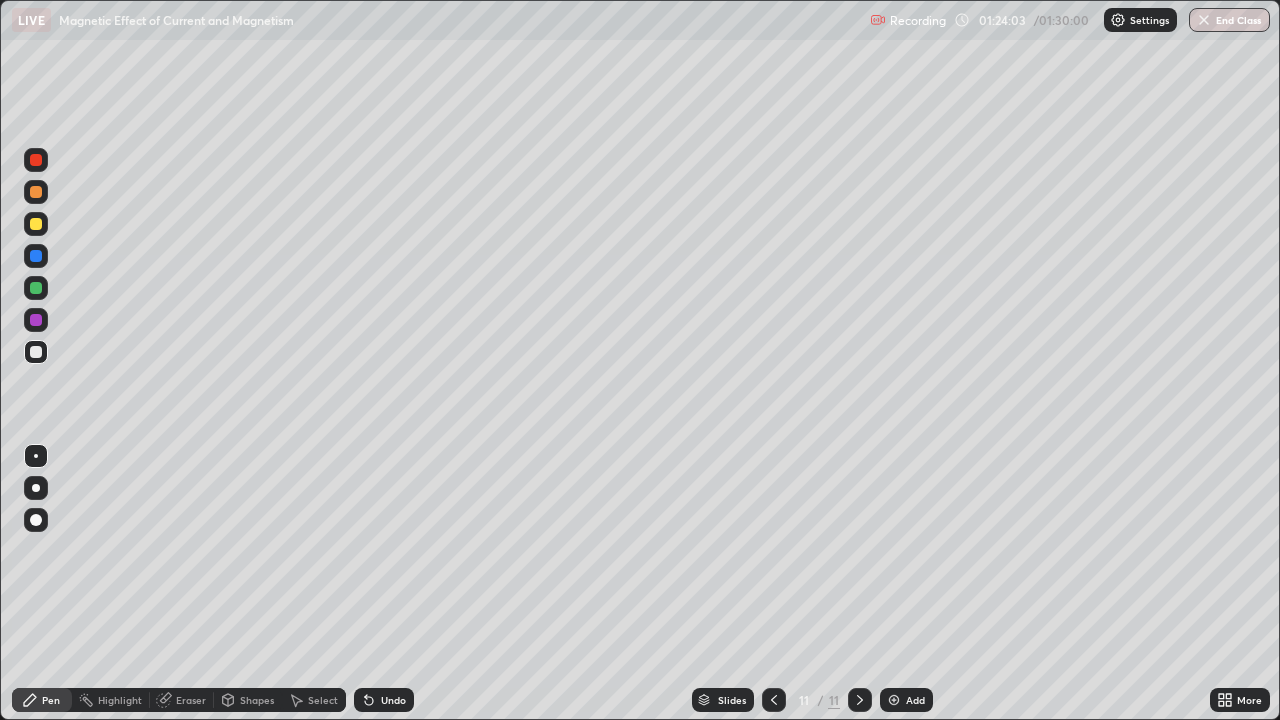 click on "Undo" at bounding box center (393, 700) 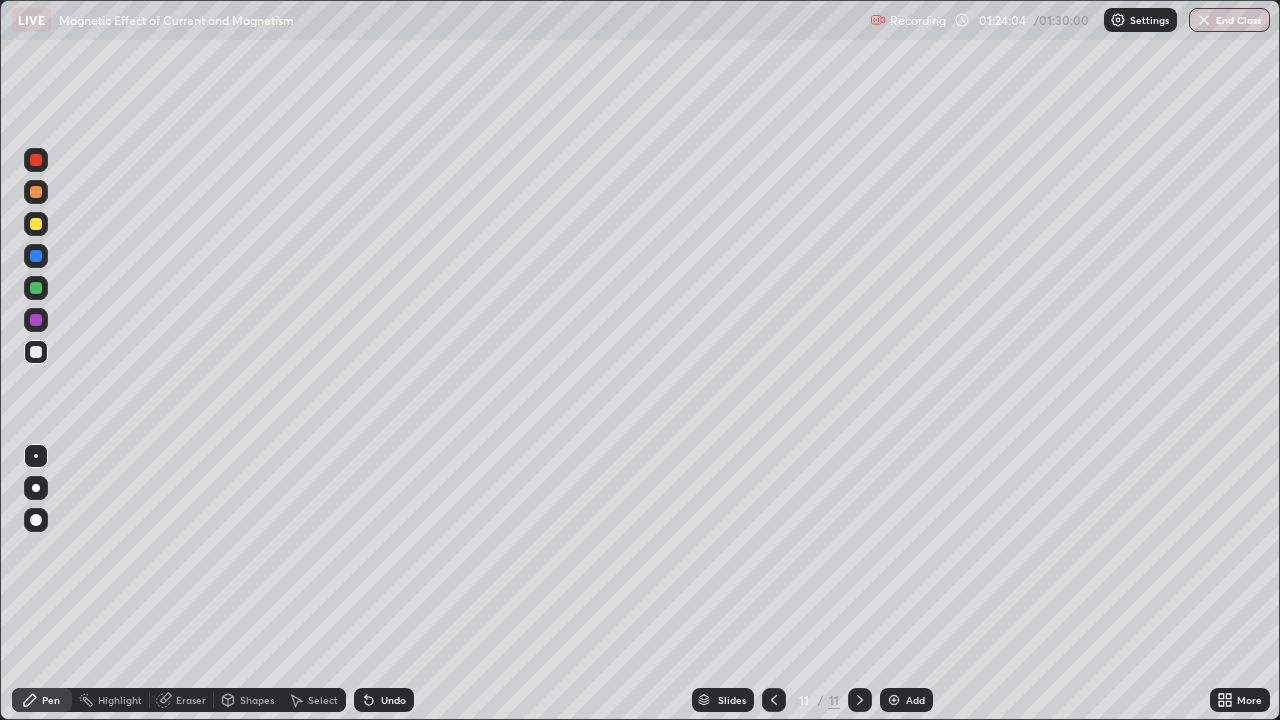 click on "Undo" at bounding box center [393, 700] 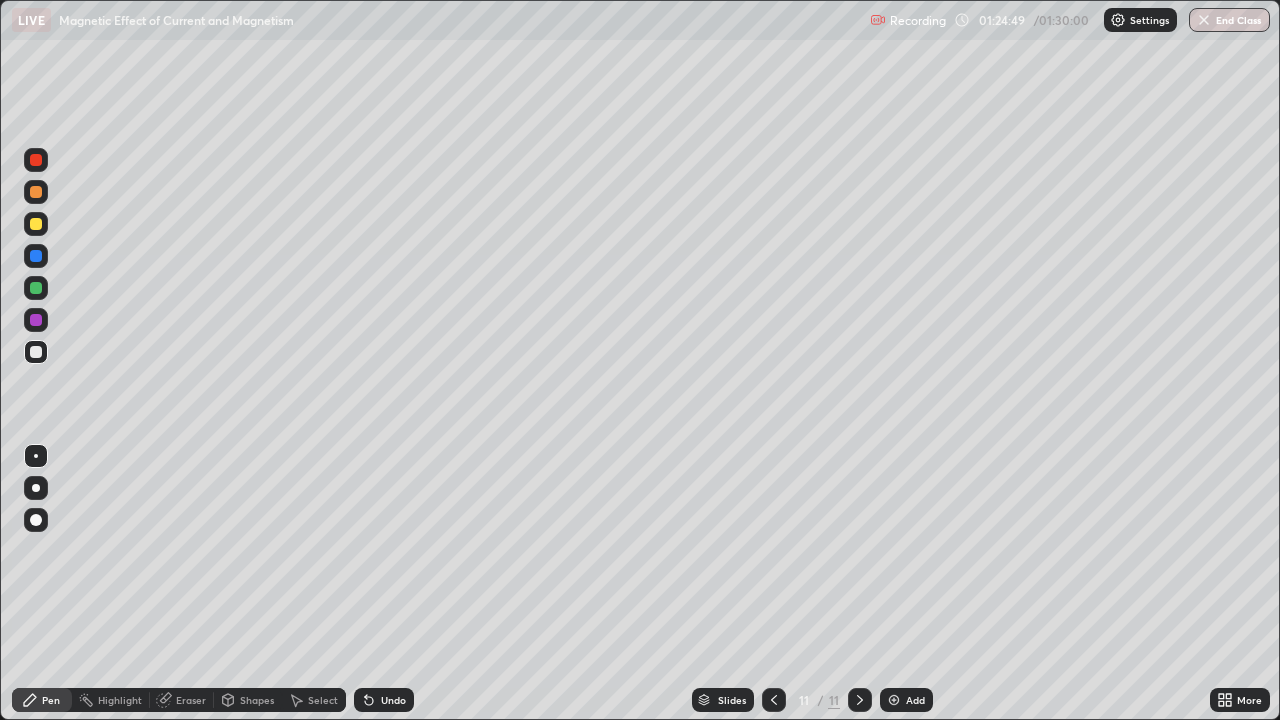 click on "Eraser" at bounding box center [191, 700] 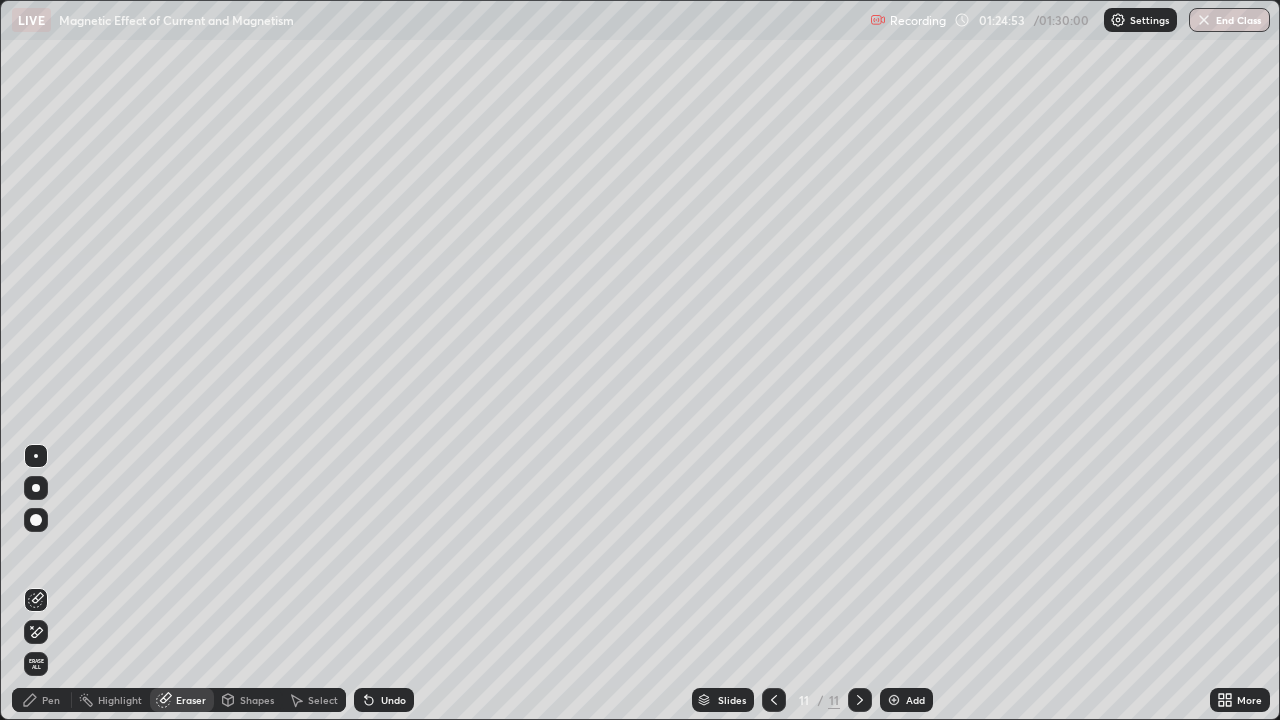 click on "Pen" at bounding box center [51, 700] 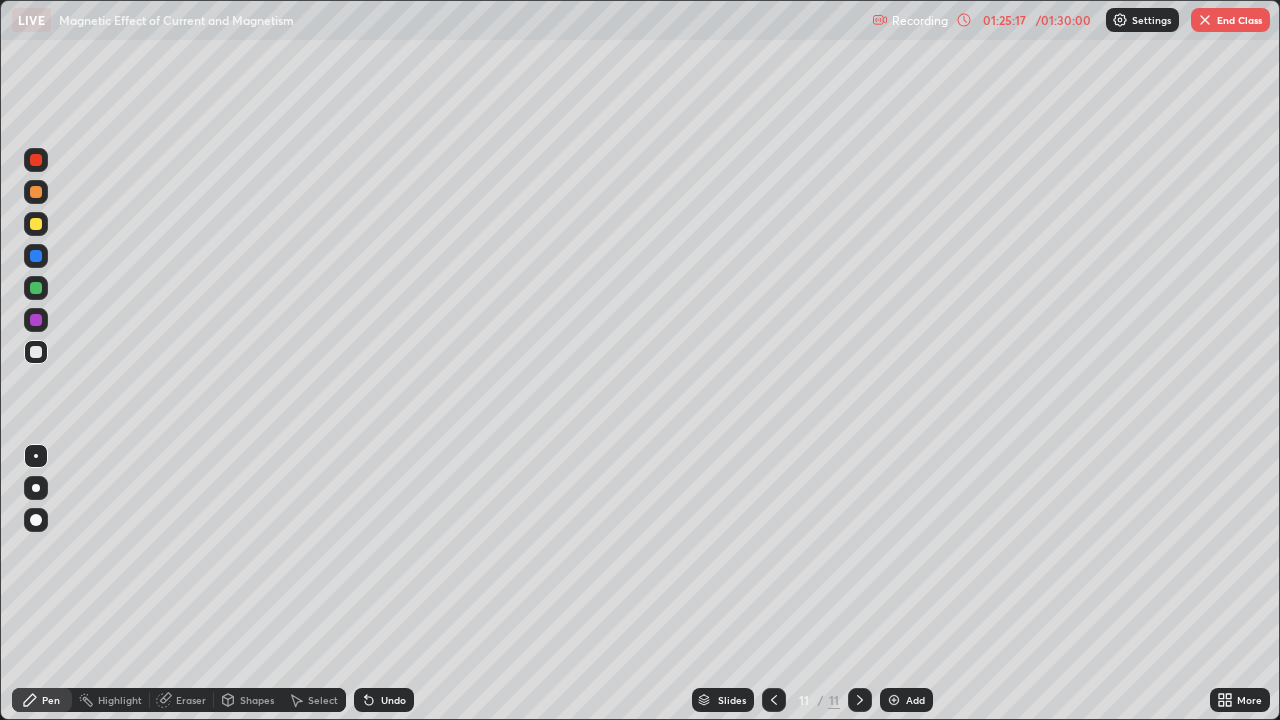 click 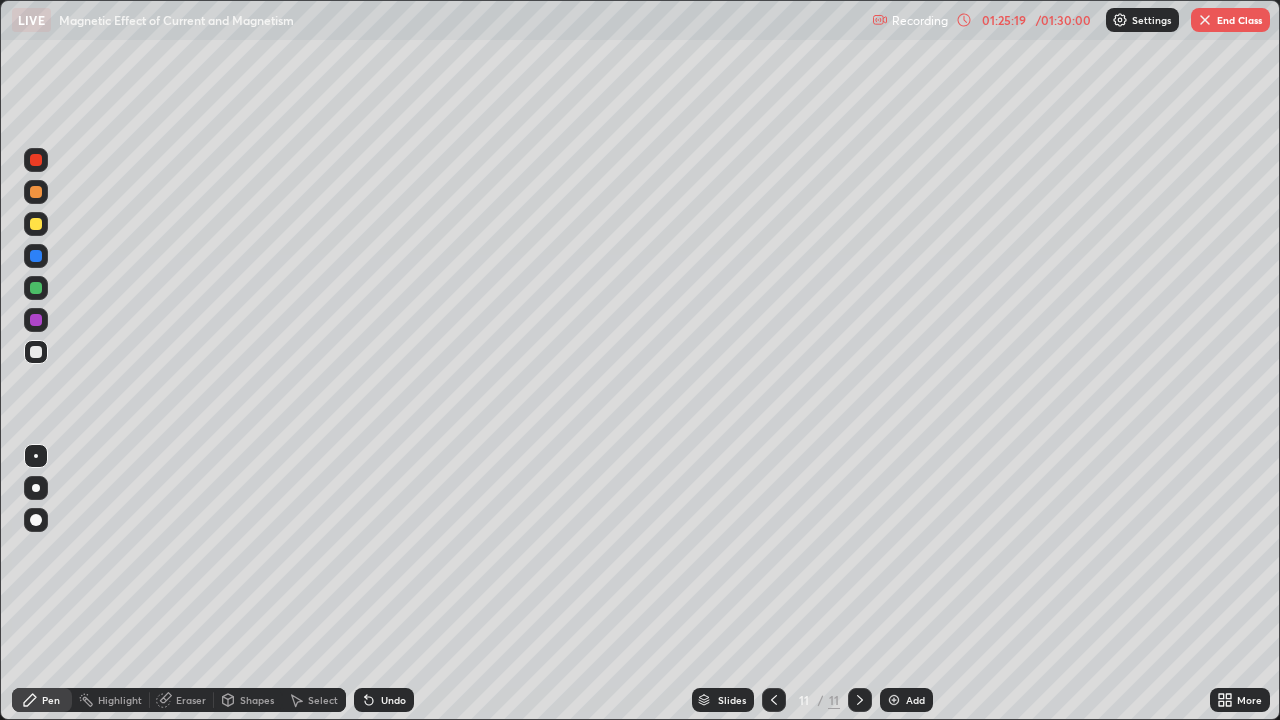 click on "Undo" at bounding box center [393, 700] 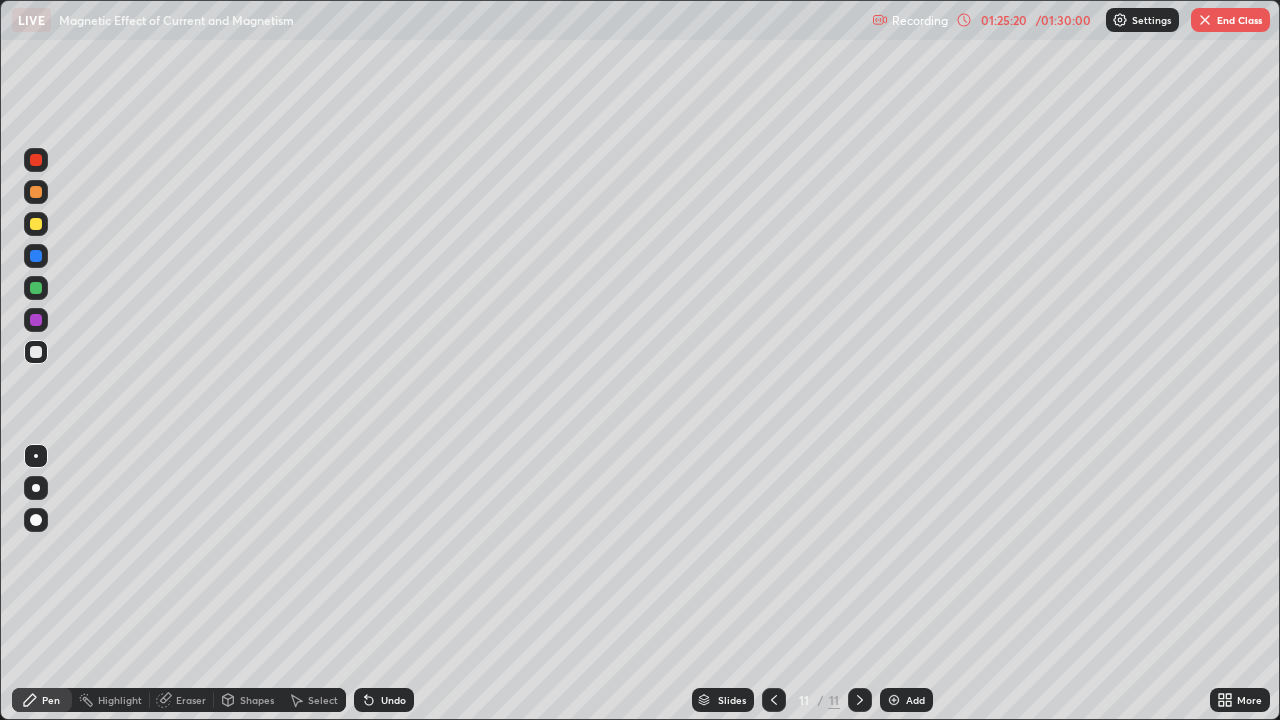 click on "Undo" at bounding box center (393, 700) 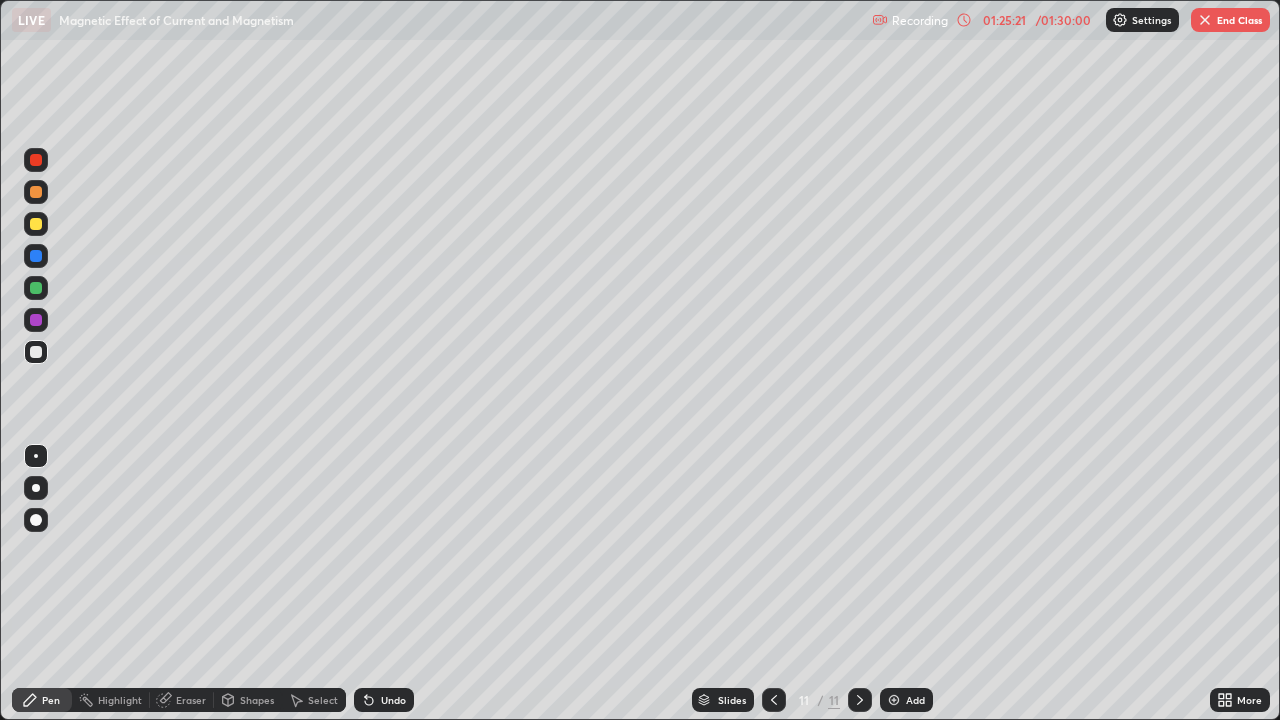 click on "Undo" at bounding box center (384, 700) 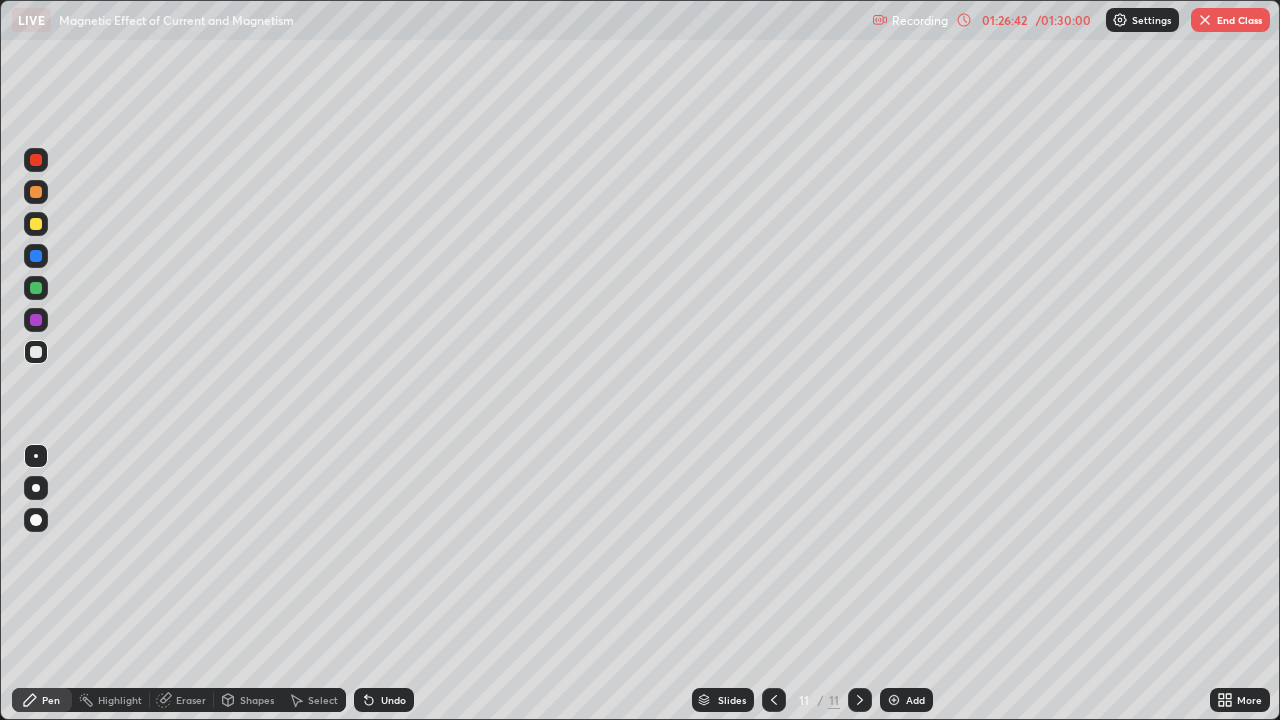 click on "End Class" at bounding box center [1230, 20] 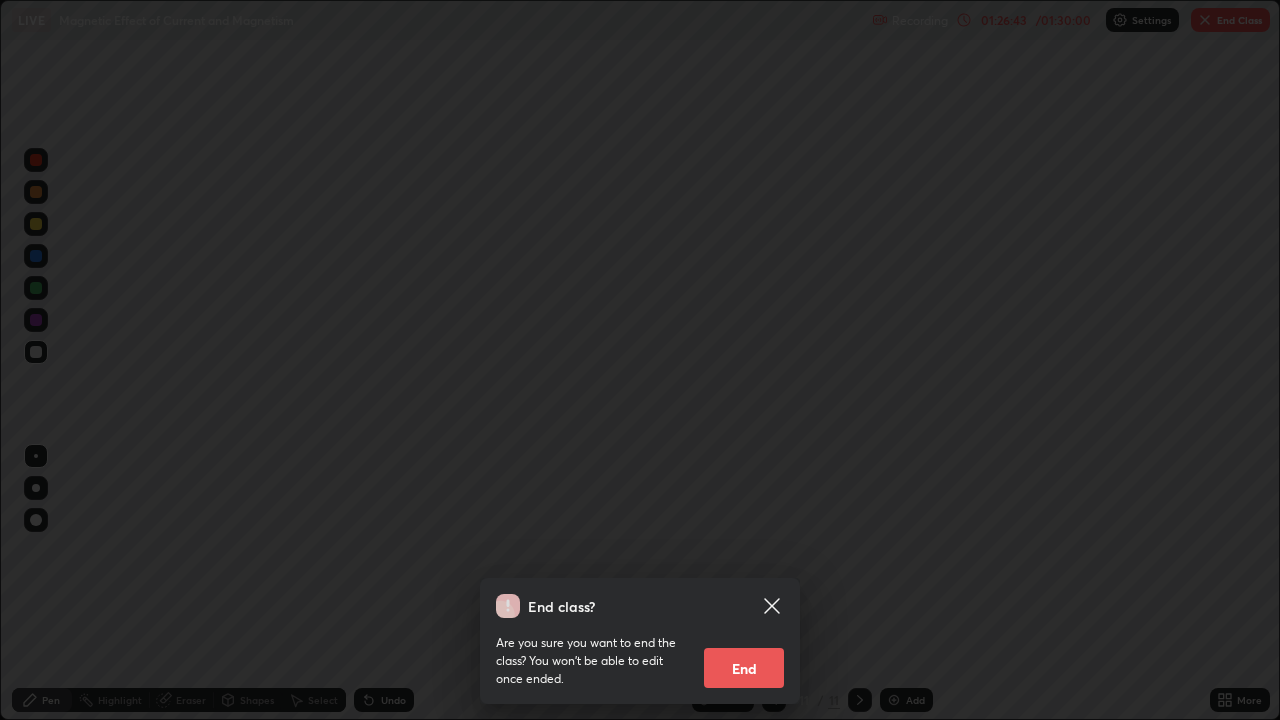 click on "End class? Are you sure you want to end the class? You won’t be able to edit once ended. End" at bounding box center [640, 360] 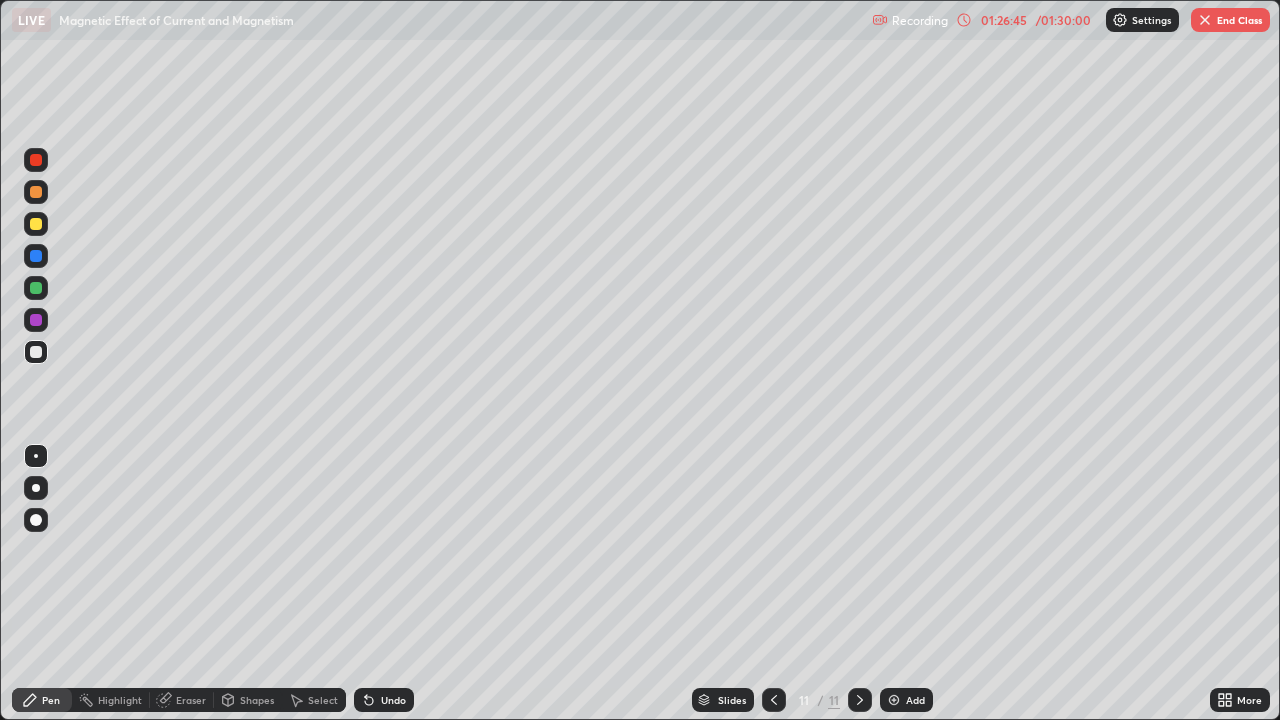 click on "End Class" at bounding box center (1230, 20) 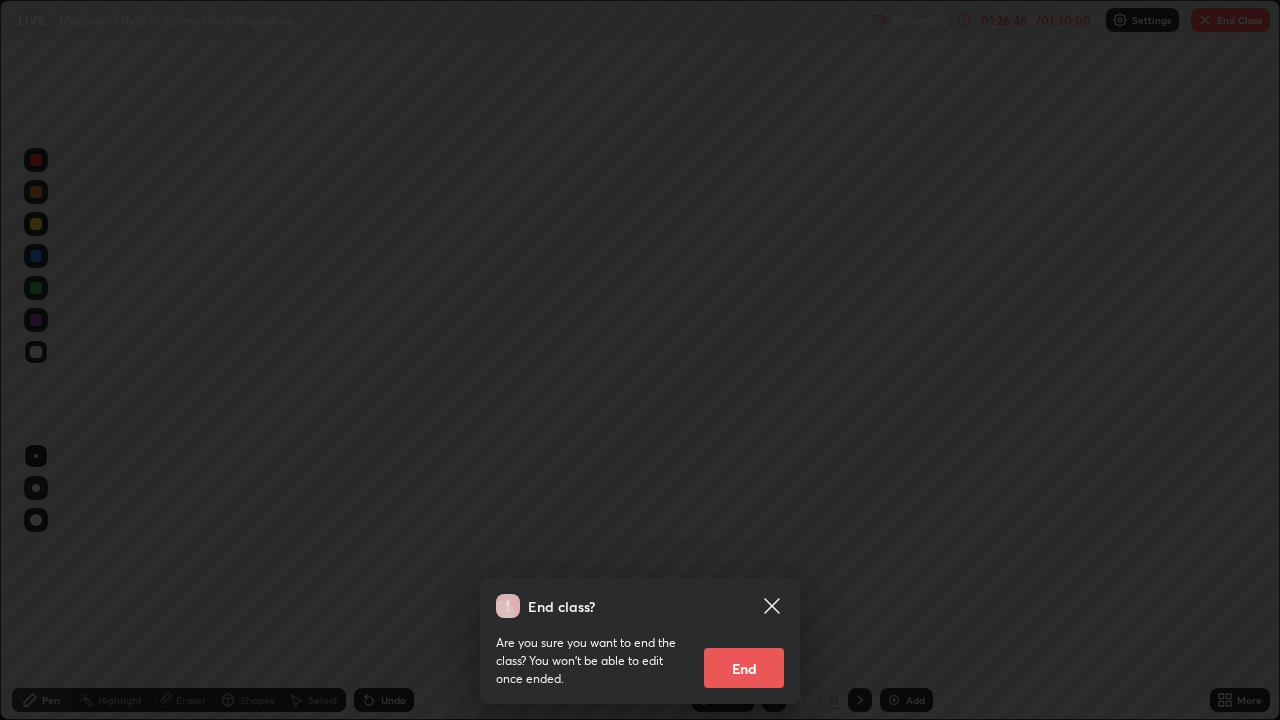 click on "End" at bounding box center [744, 668] 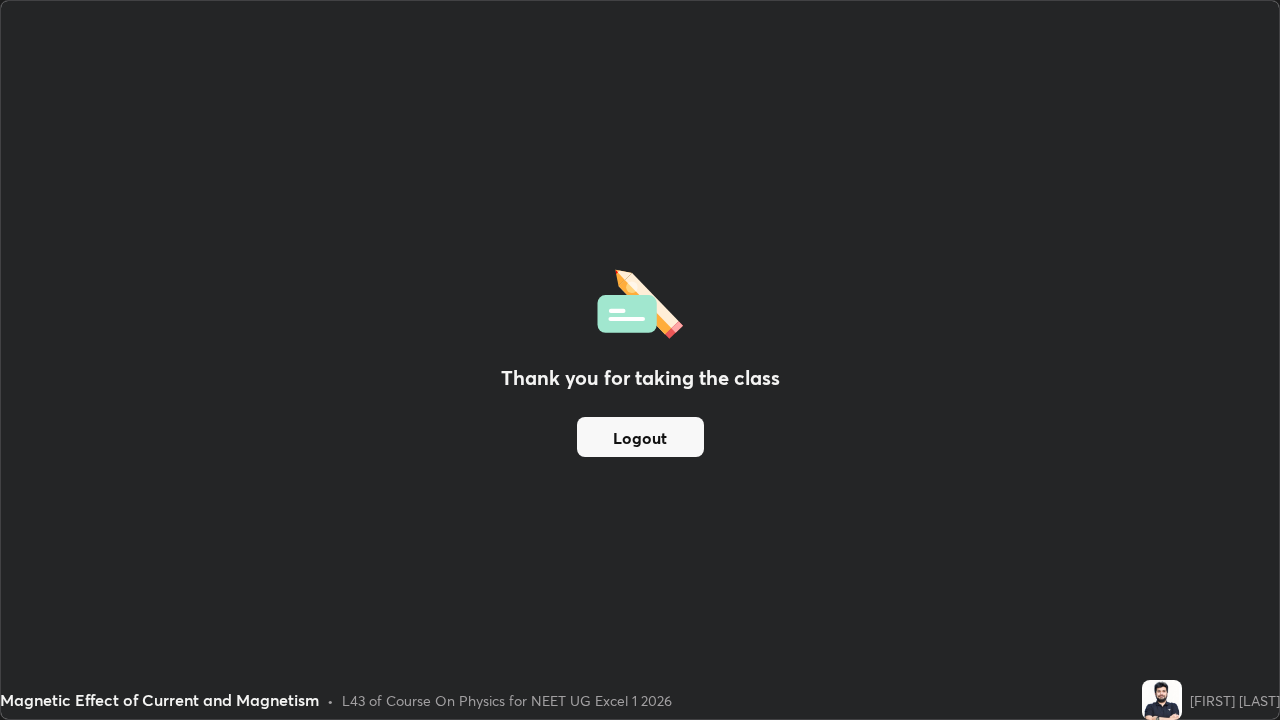 click on "Logout" at bounding box center (640, 437) 